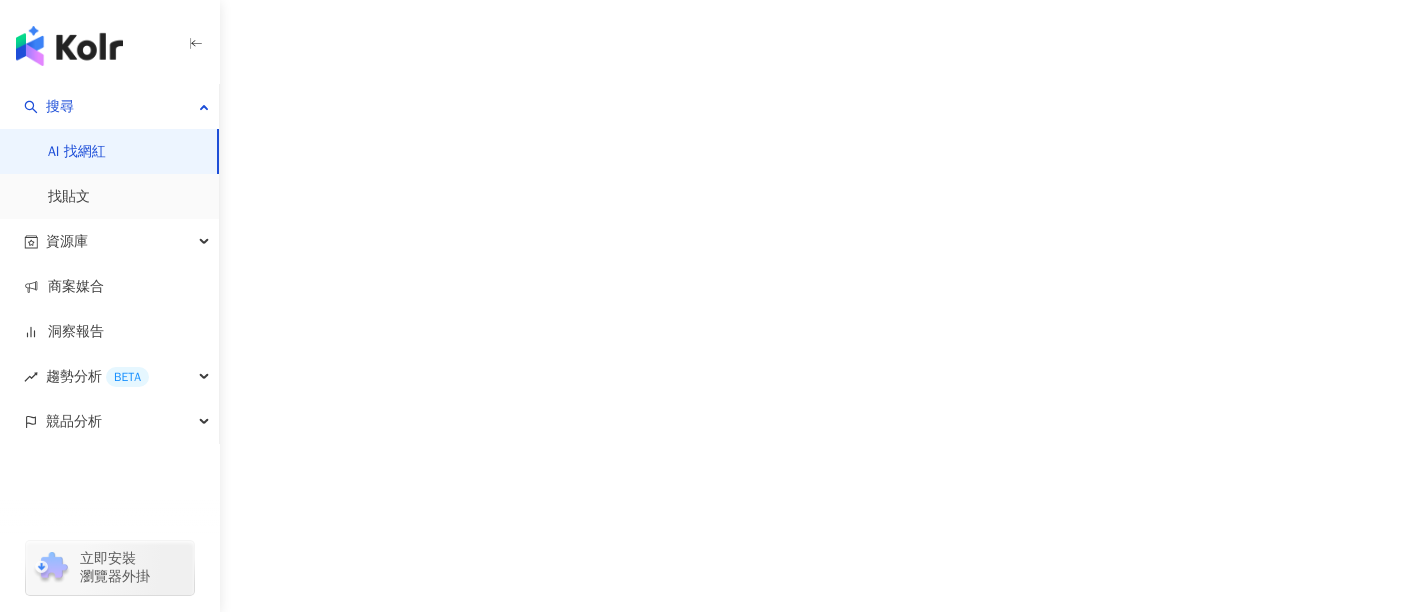 scroll, scrollTop: 0, scrollLeft: 0, axis: both 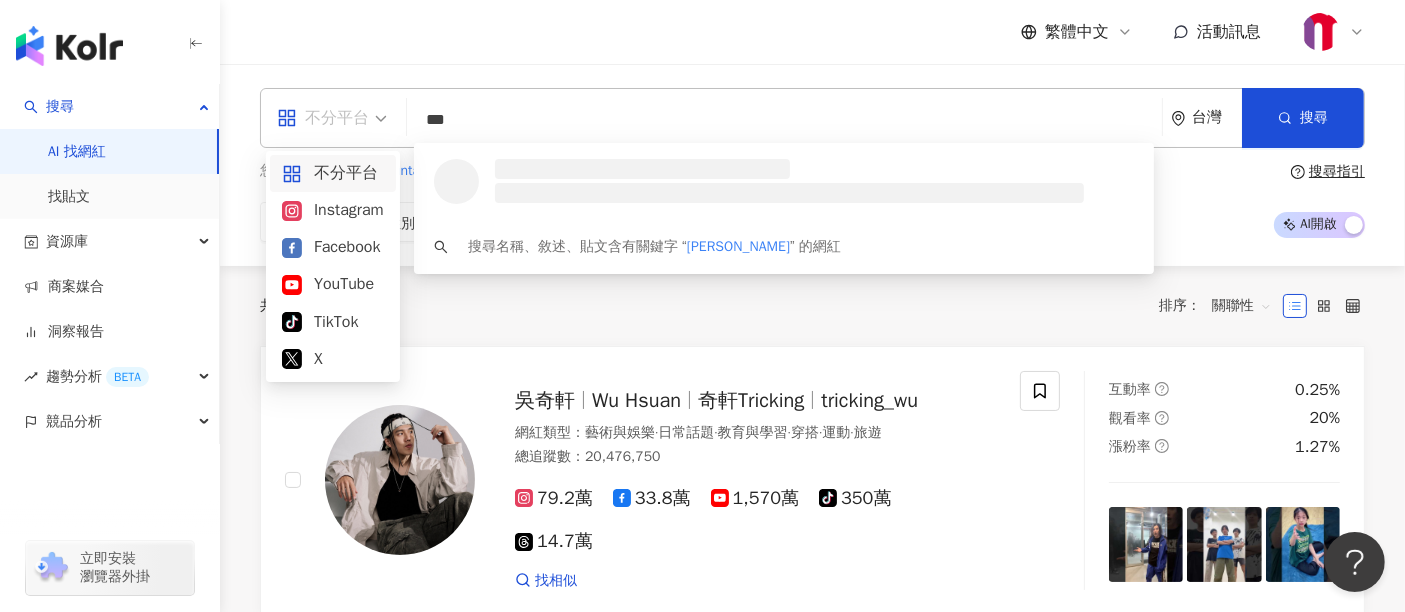 click on "不分平台" at bounding box center [332, 118] 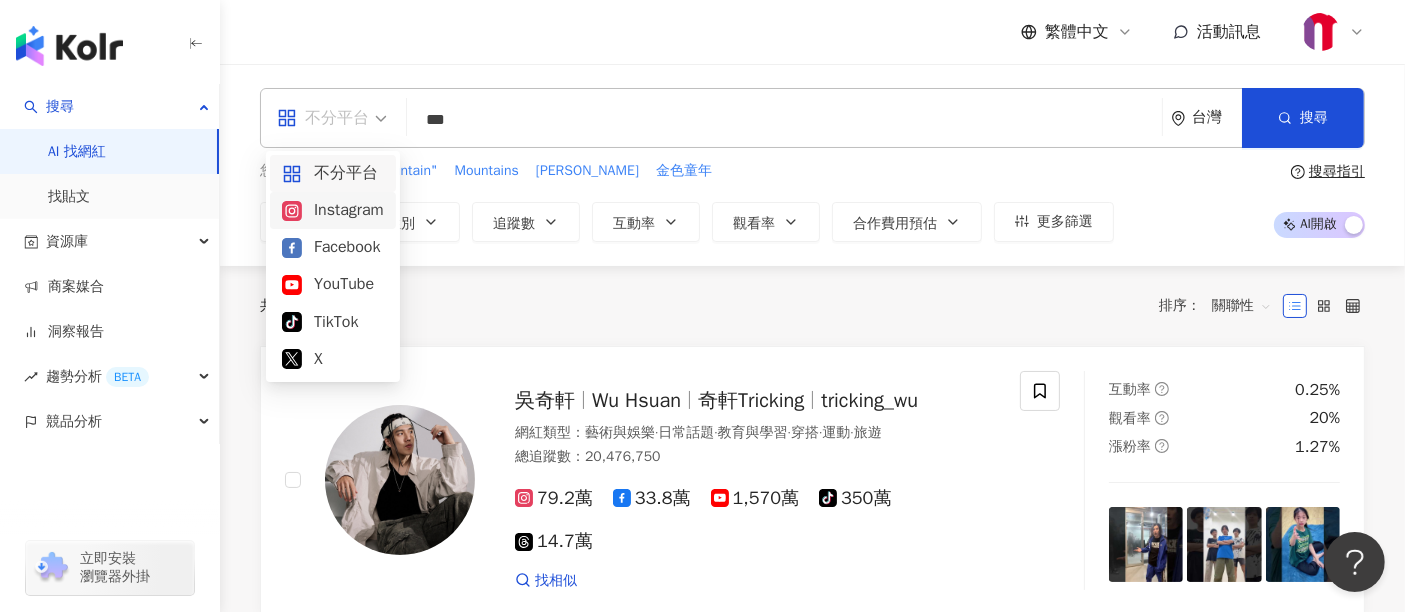 click on "Instagram" at bounding box center [333, 210] 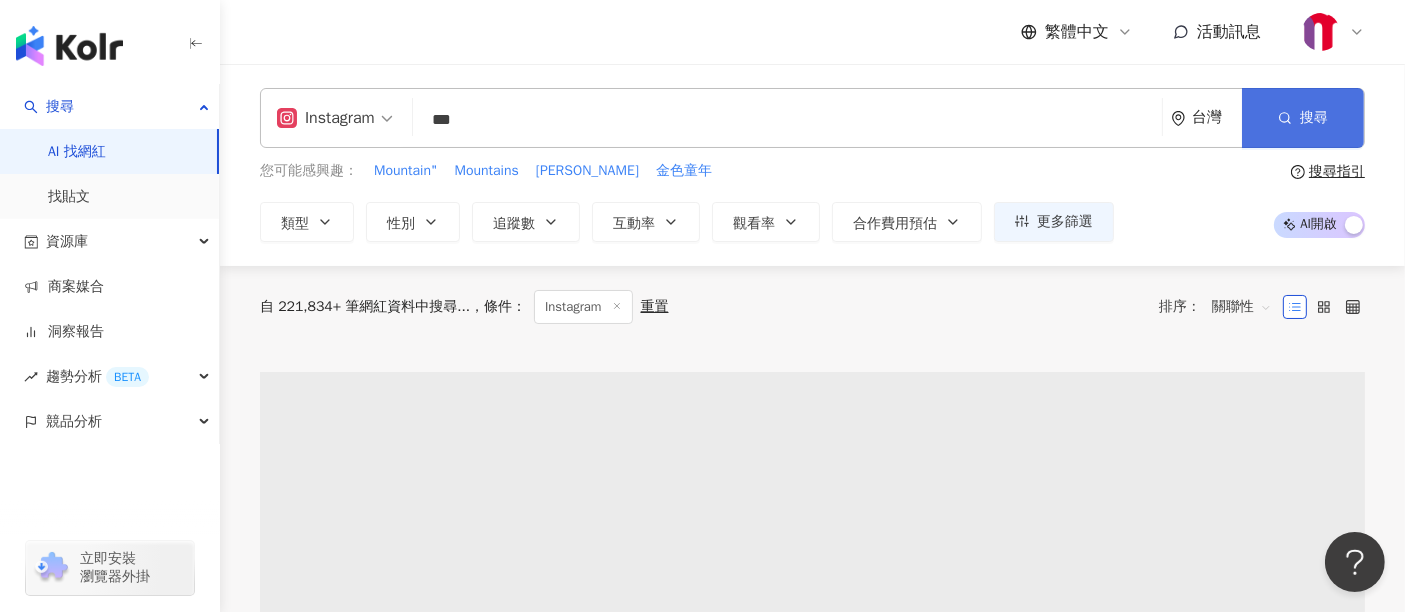 click on "搜尋" at bounding box center [1303, 118] 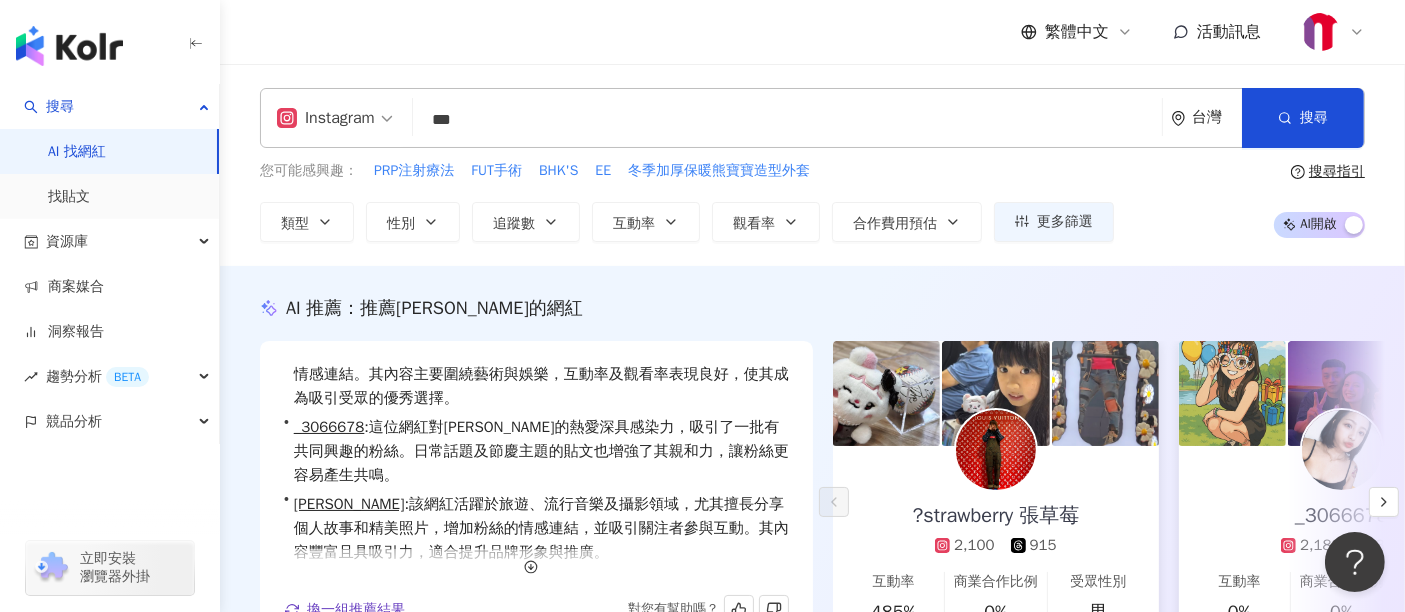 scroll, scrollTop: 48, scrollLeft: 0, axis: vertical 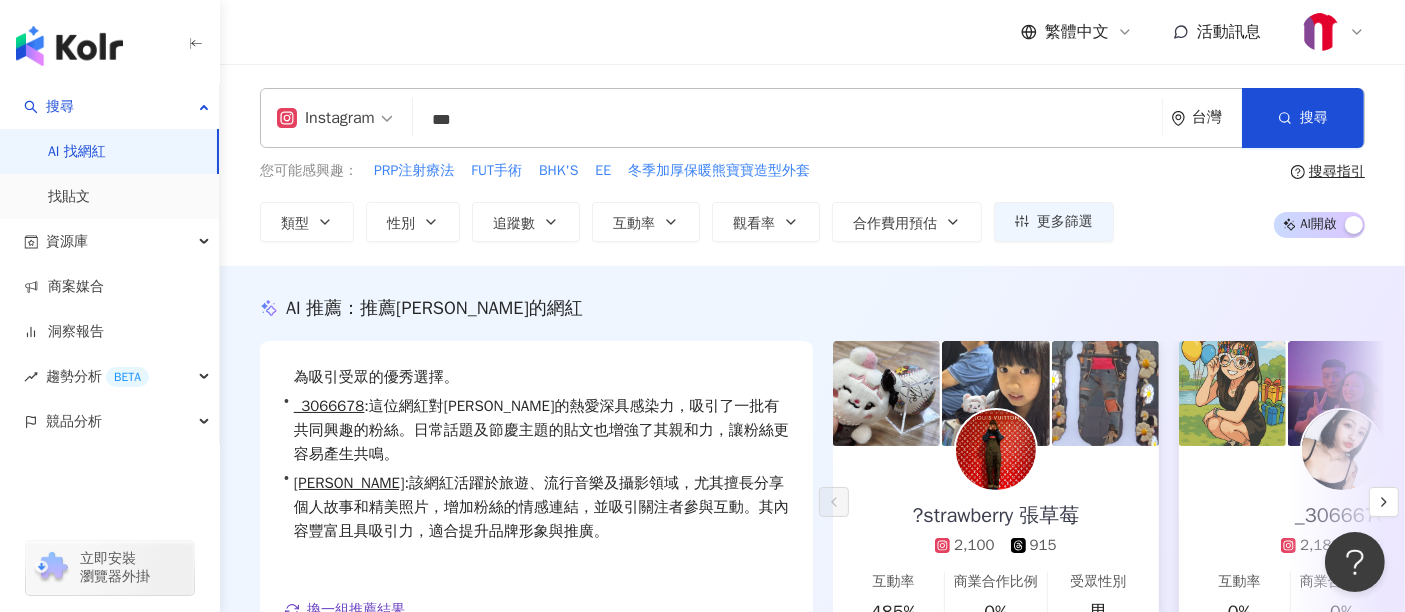 click on "***" at bounding box center (787, 120) 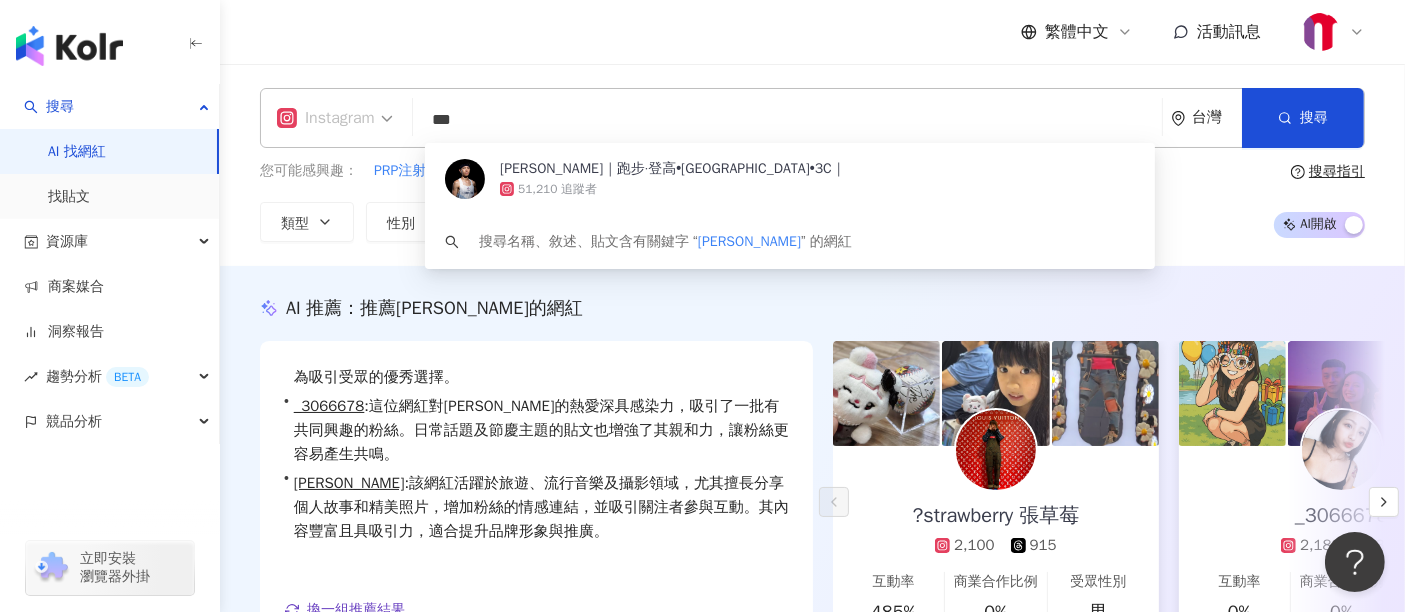 click on "Instagram" at bounding box center [326, 118] 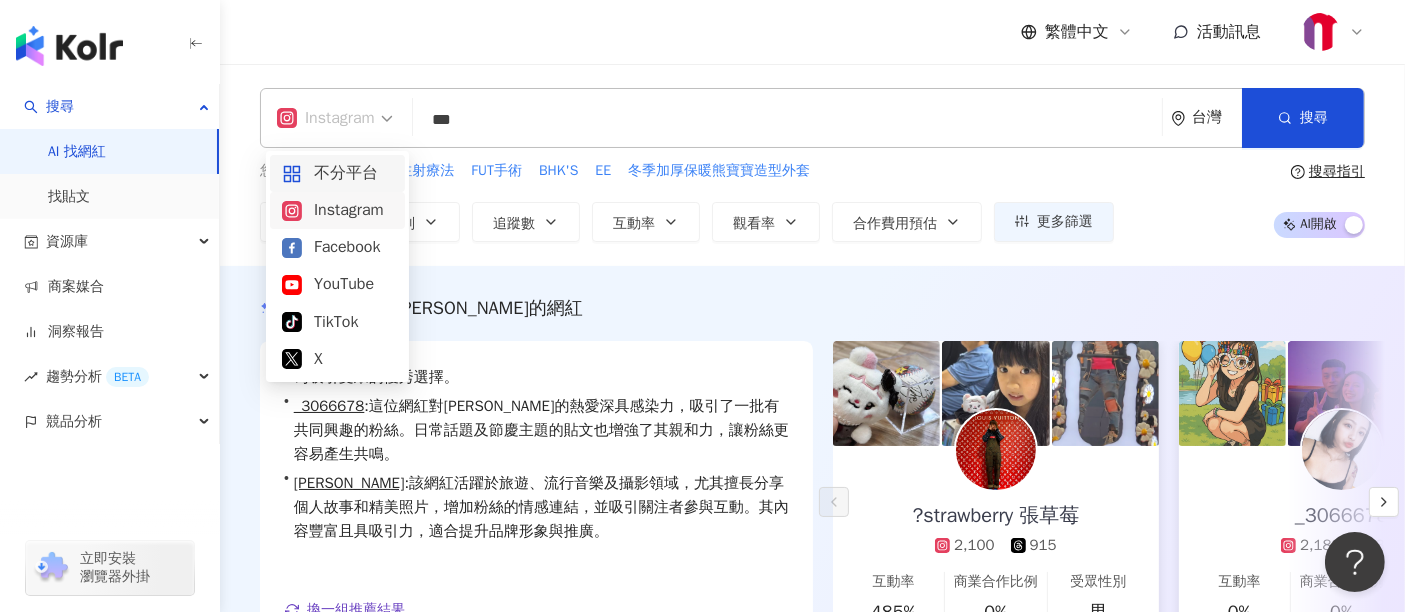 click on "不分平台" at bounding box center (337, 173) 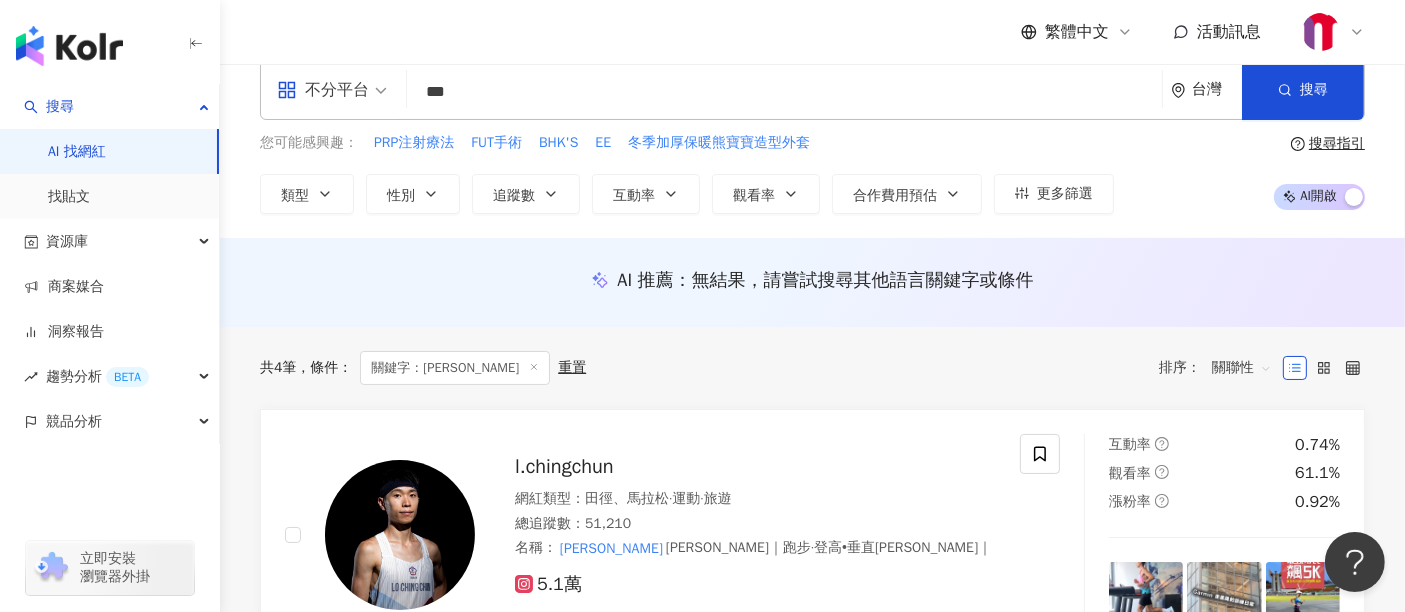 scroll, scrollTop: 111, scrollLeft: 0, axis: vertical 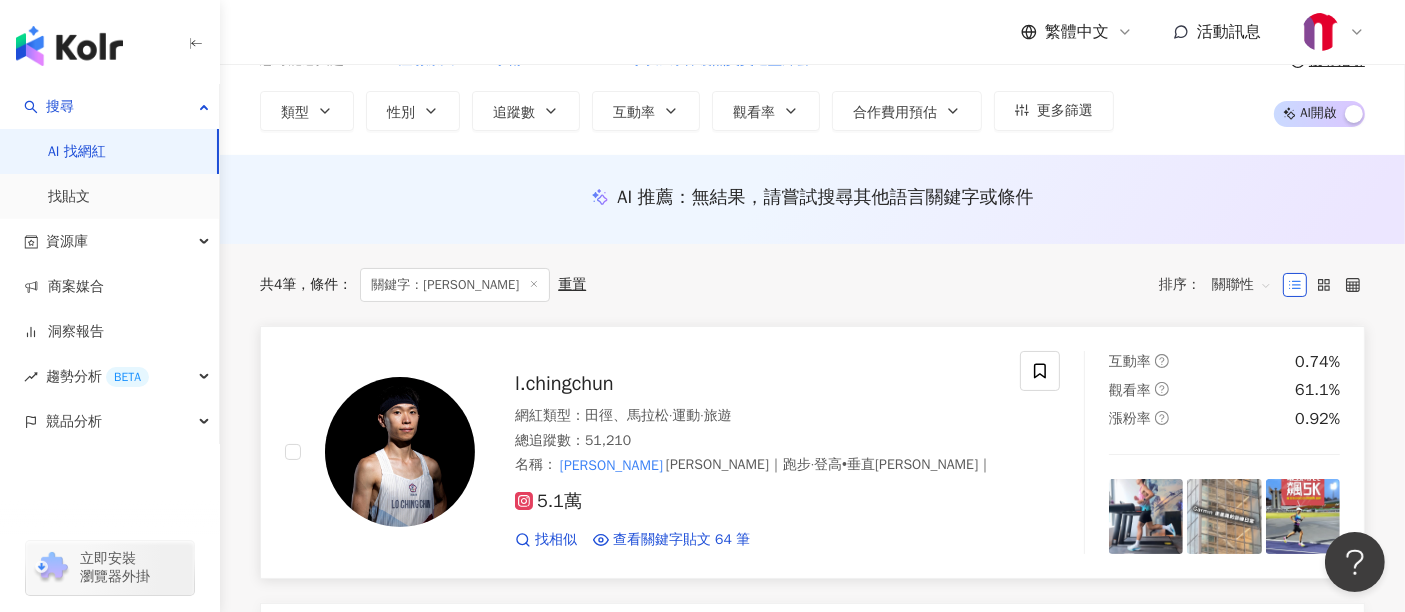 click on "l.chingchun" at bounding box center [564, 383] 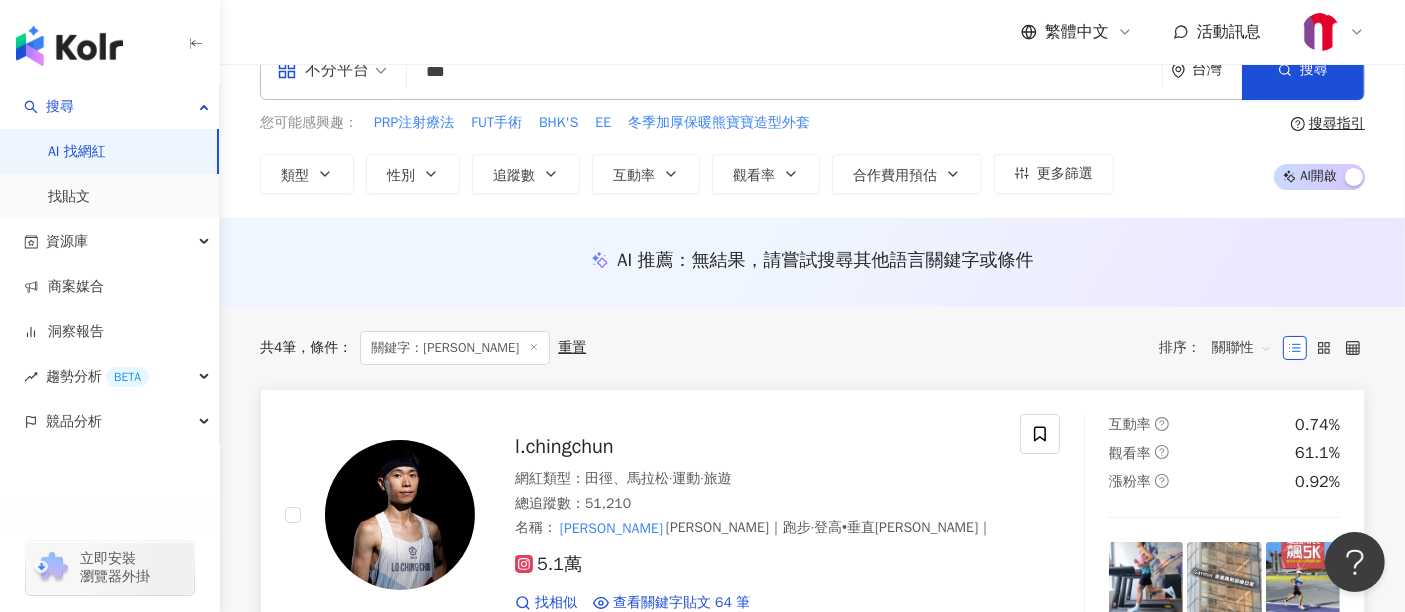 scroll, scrollTop: 0, scrollLeft: 0, axis: both 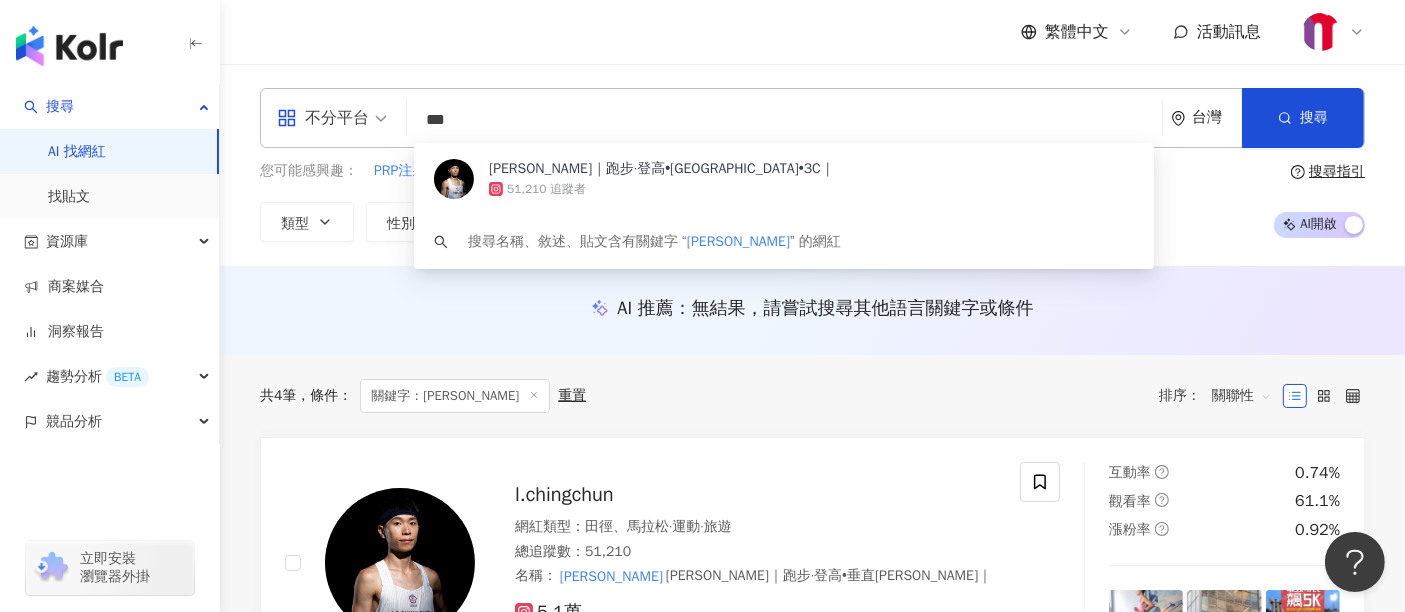 drag, startPoint x: 497, startPoint y: 128, endPoint x: 127, endPoint y: 132, distance: 370.0216 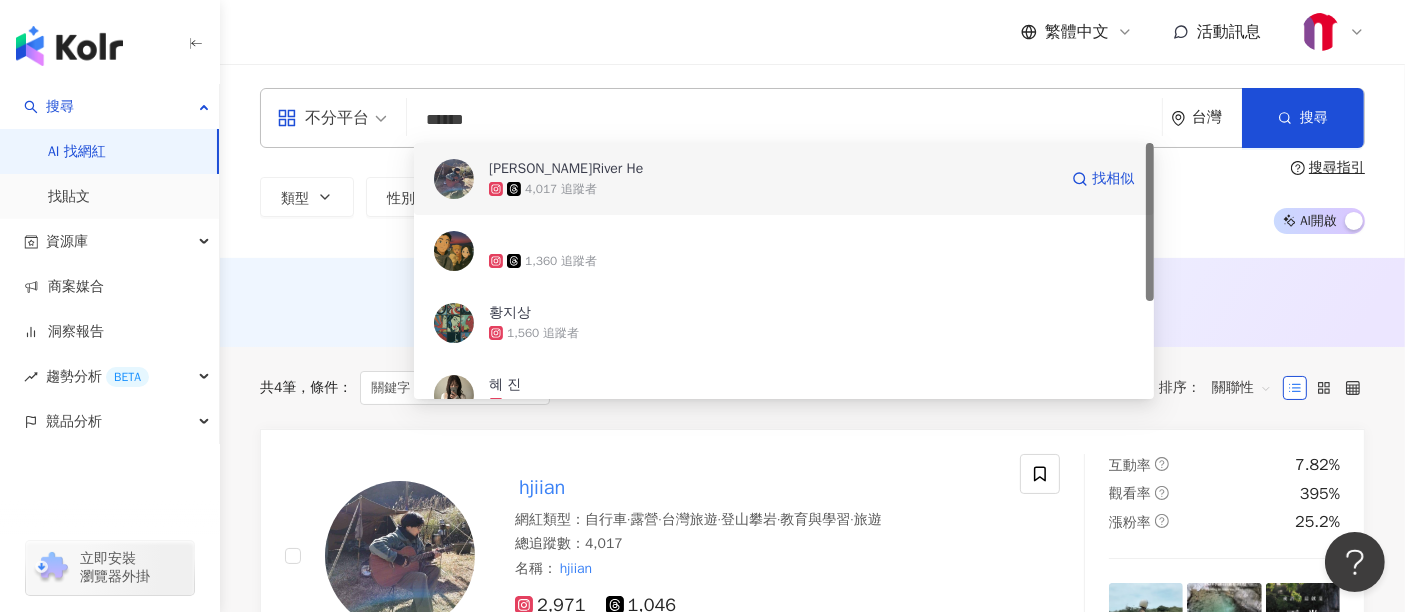 click on "何嘉恩 River He" at bounding box center [773, 169] 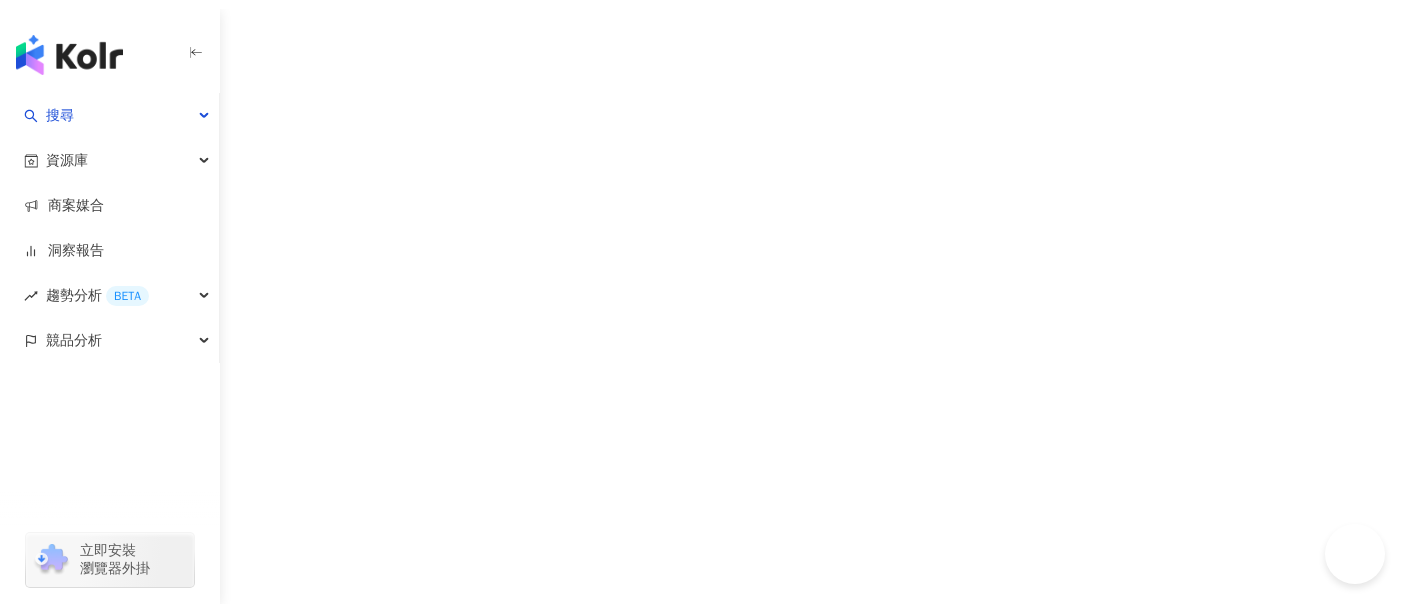 scroll, scrollTop: 0, scrollLeft: 0, axis: both 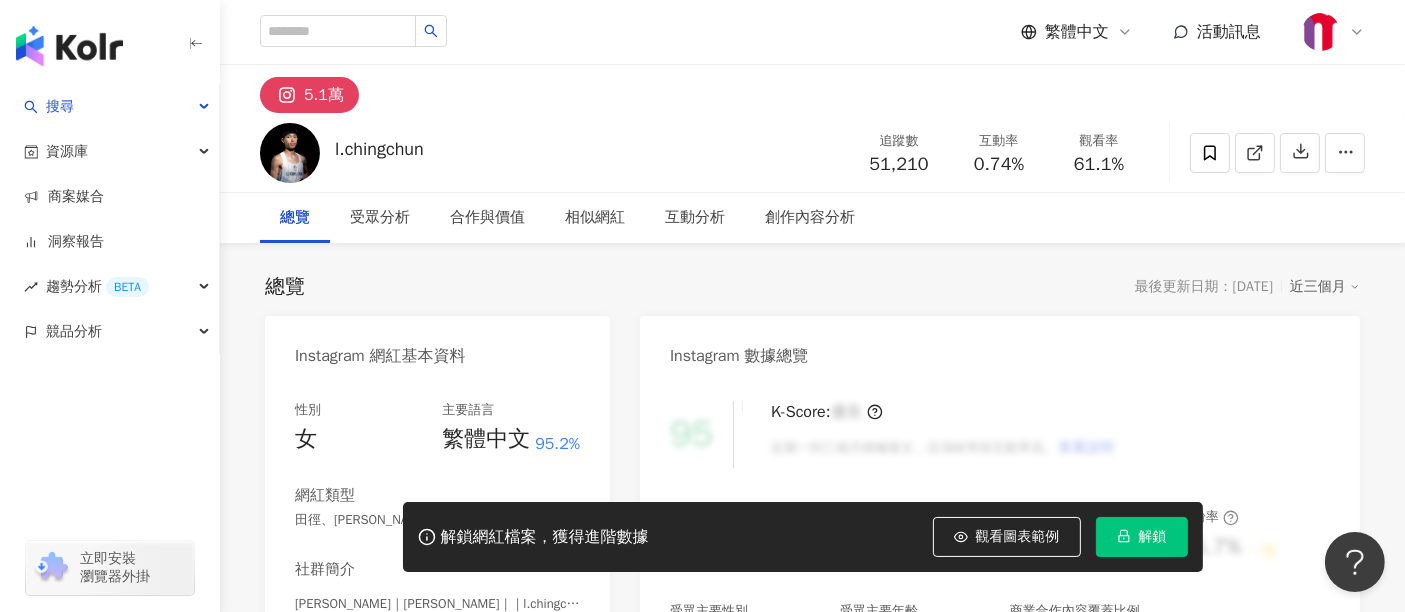 click on "解鎖" at bounding box center [1153, 537] 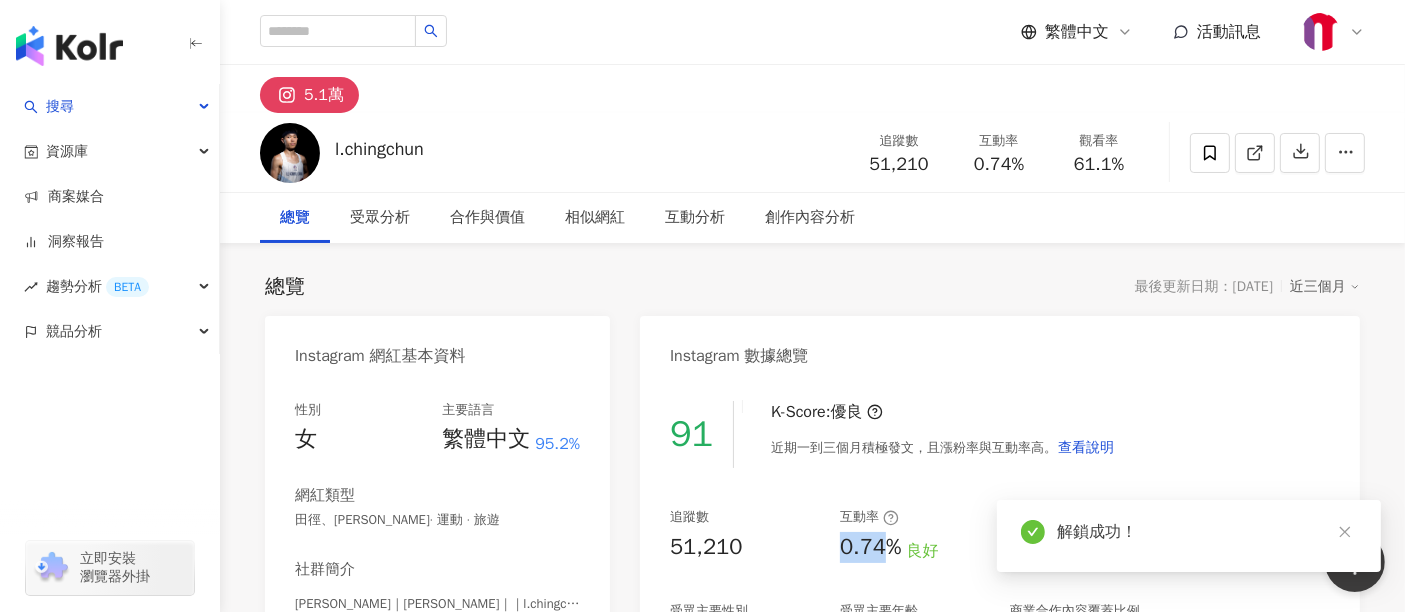 drag, startPoint x: 836, startPoint y: 547, endPoint x: 886, endPoint y: 495, distance: 72.138756 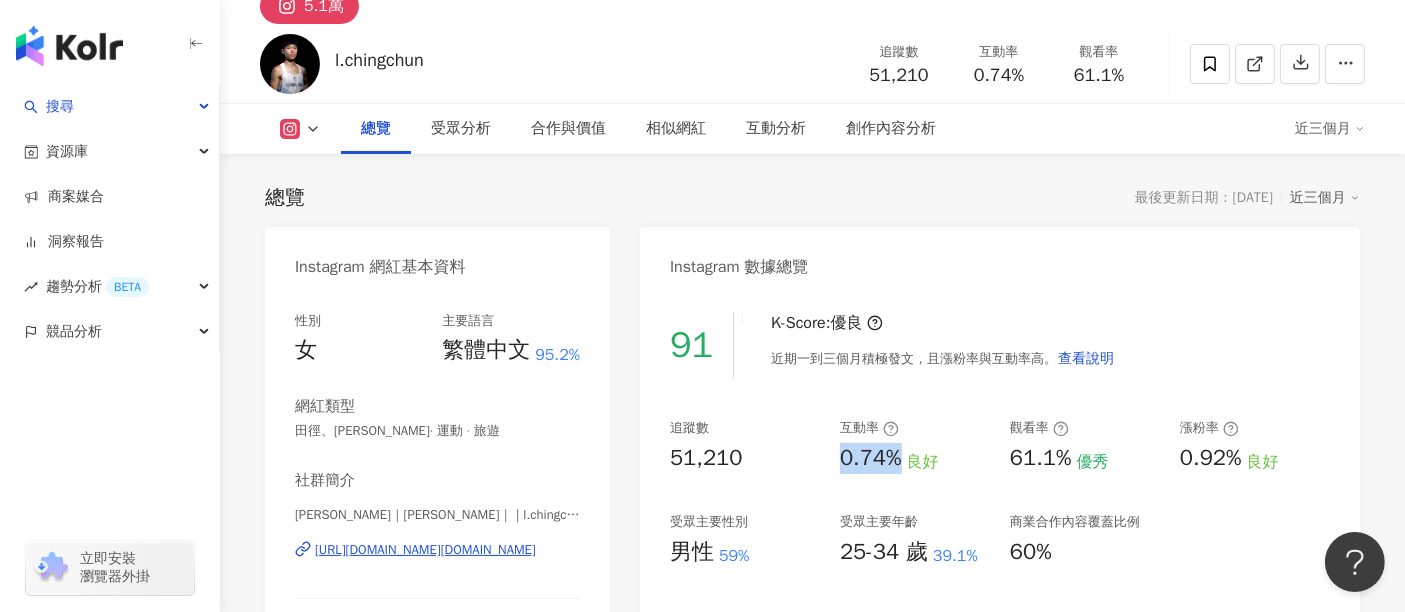 scroll, scrollTop: 111, scrollLeft: 0, axis: vertical 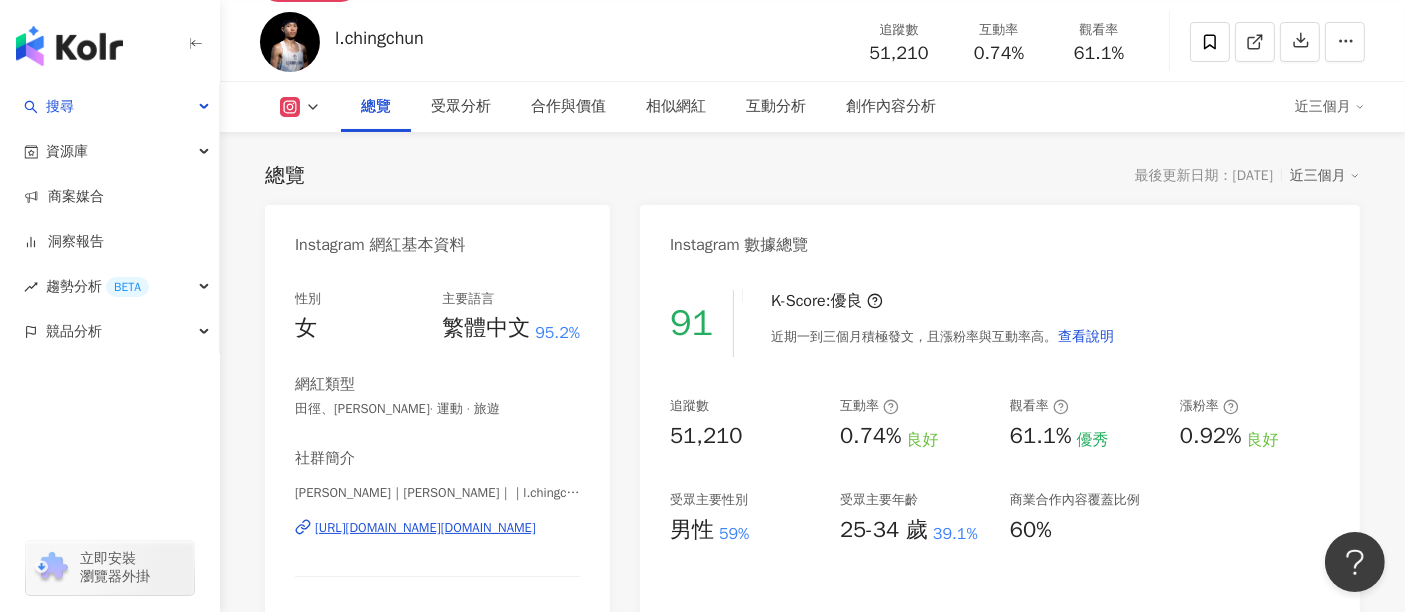 click on "追蹤數   51,210 互動率   0.74% 良好 觀看率   61.1% 優秀 漲粉率   0.92% 良好 受眾主要性別   男性 59% 受眾主要年齡   25-34 歲 39.1% 商業合作內容覆蓋比例   60%" at bounding box center [1000, 471] 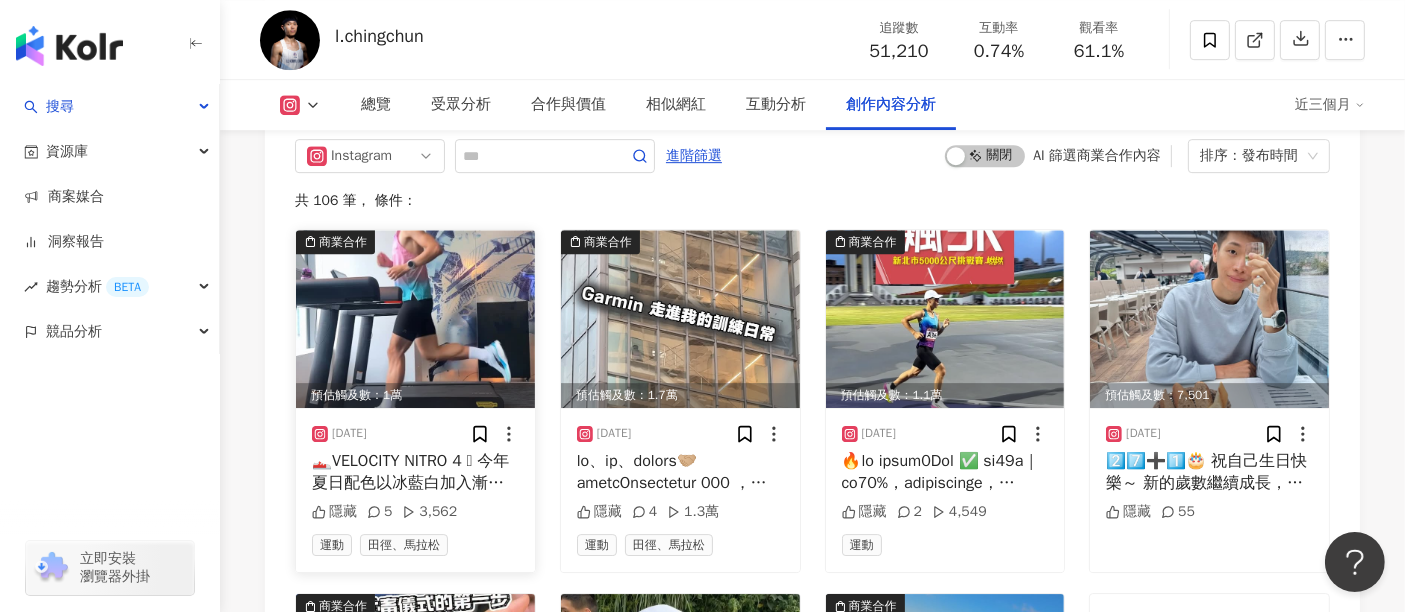 scroll, scrollTop: 6277, scrollLeft: 0, axis: vertical 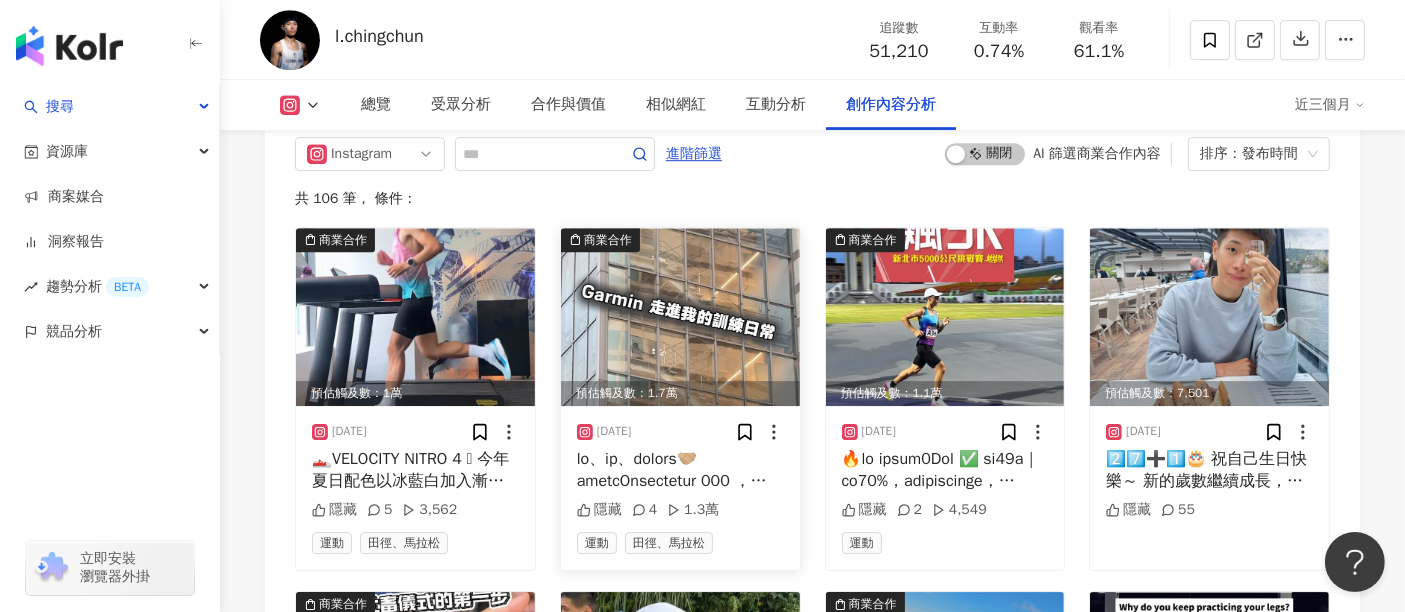 click at bounding box center (680, 317) 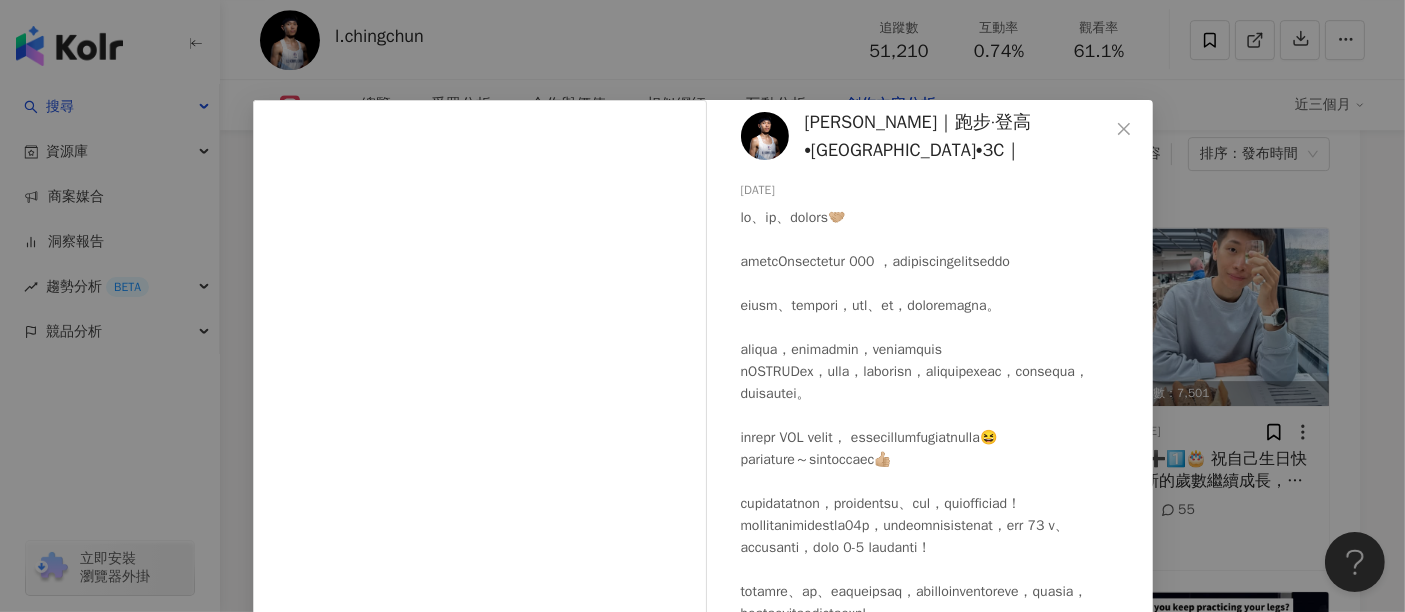 scroll, scrollTop: 333, scrollLeft: 0, axis: vertical 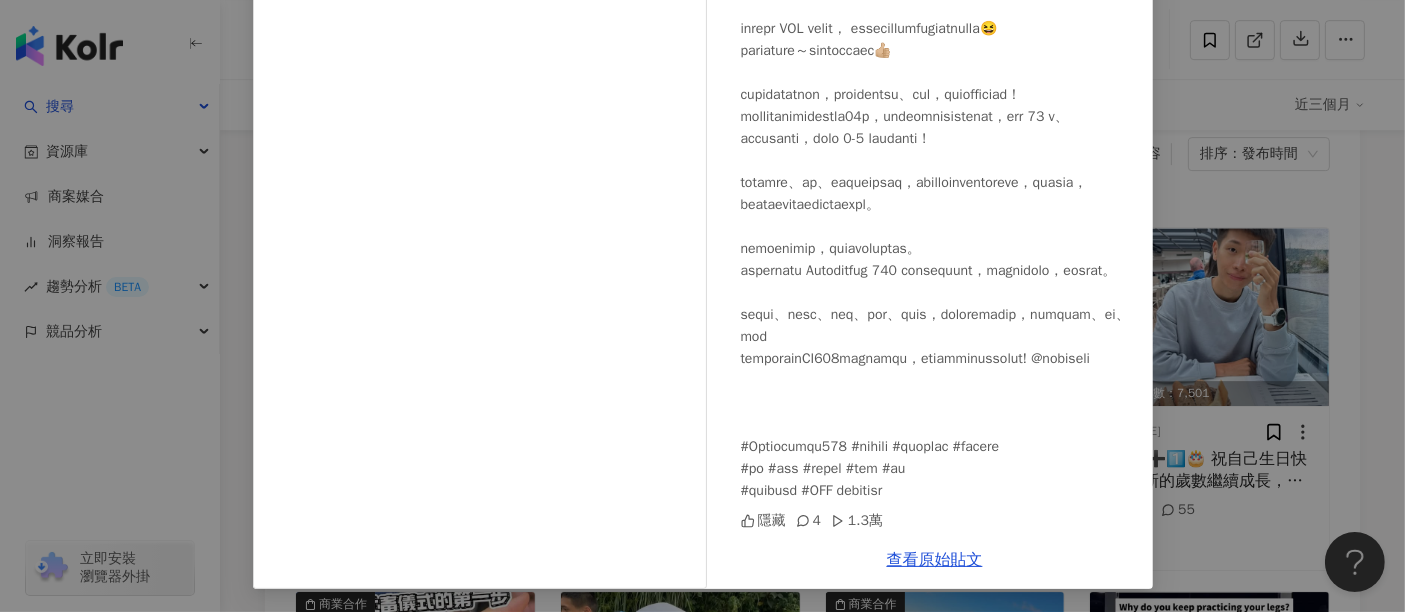 click on "羅清駿 Ching Chun Lo｜跑步·登高•越野•3C｜ 2025/7/18 隱藏 4 1.3萬 查看原始貼文" at bounding box center (702, 306) 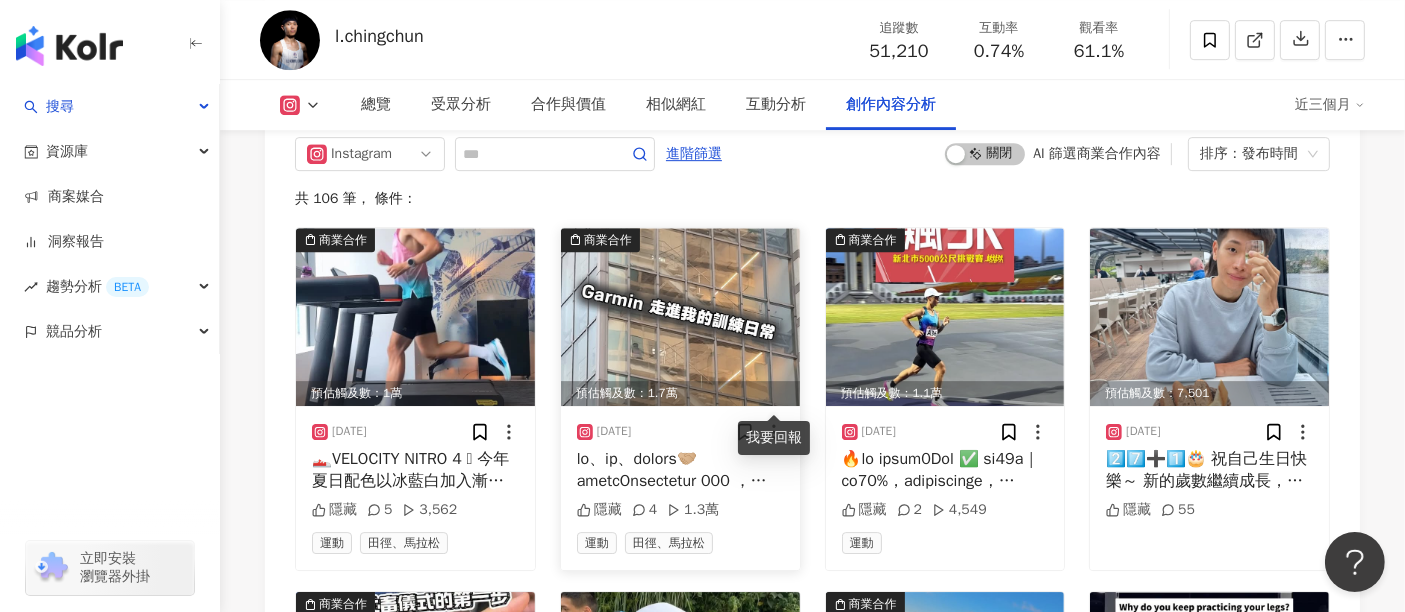 click 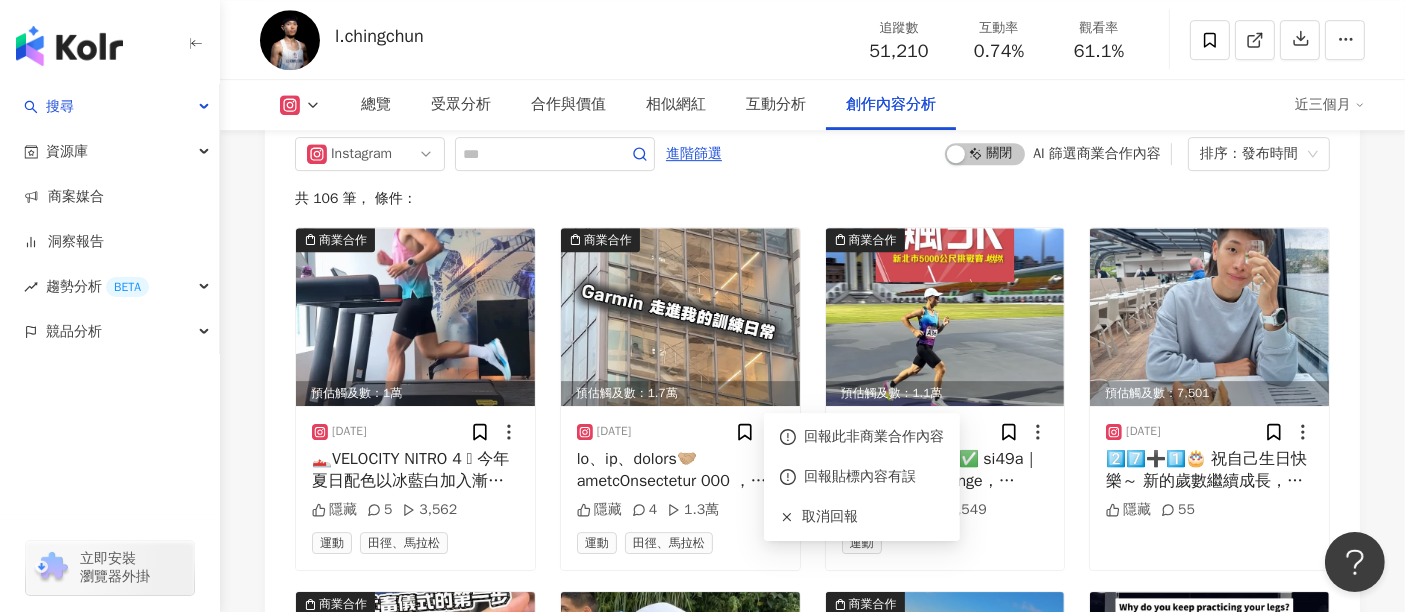click on "Instagram 進階篩選 啟動 關閉 AI 篩選商業合作內容 排序：發布時間 共 106 筆 ，   條件： 商業合作 預估觸及數：1萬 2025/7/20 👟VELOCITY NITRO 4 🩵
今年夏日配色以冰藍白加入漸層設計搭配，增添夏季輕盈氛圍，訓練與週末城市穿搭都有型
腳感是我喜歡的Q彈，結合好的避震、輕盈腳感，沒有碳板的介入，跑什麼配速都是舒適圈👌🏼
適合所有跑者的日常訓練鞋款
可以去櫃上體驗看看～
@pumarunning  @puma
#pumataiwan #GoWild #野不安份
#PUMATAIWAN #PUMAGOWILD
#Velocity4  #垂直馬拉松  #羅清駿
#rema_sports #跑步 #running 隱藏 5 3,562 運動 田徑、馬拉松 商業合作 預估觸及數：1.7萬 2025/7/18 隱藏 4 1.3萬 運動 田徑、馬拉松 商業合作 預估觸及數：1.1萬 2025/7/17 隱藏 2 4,549 運動 預估觸及數：7,501 2025/7/14 隱藏 55 商業合作 預估觸及數：1.2萬 2025/7/13 隱藏 6 6,426 運動 瑜珈 預估觸及數：7,766 2025/7/5 隱藏" at bounding box center (812, 751) 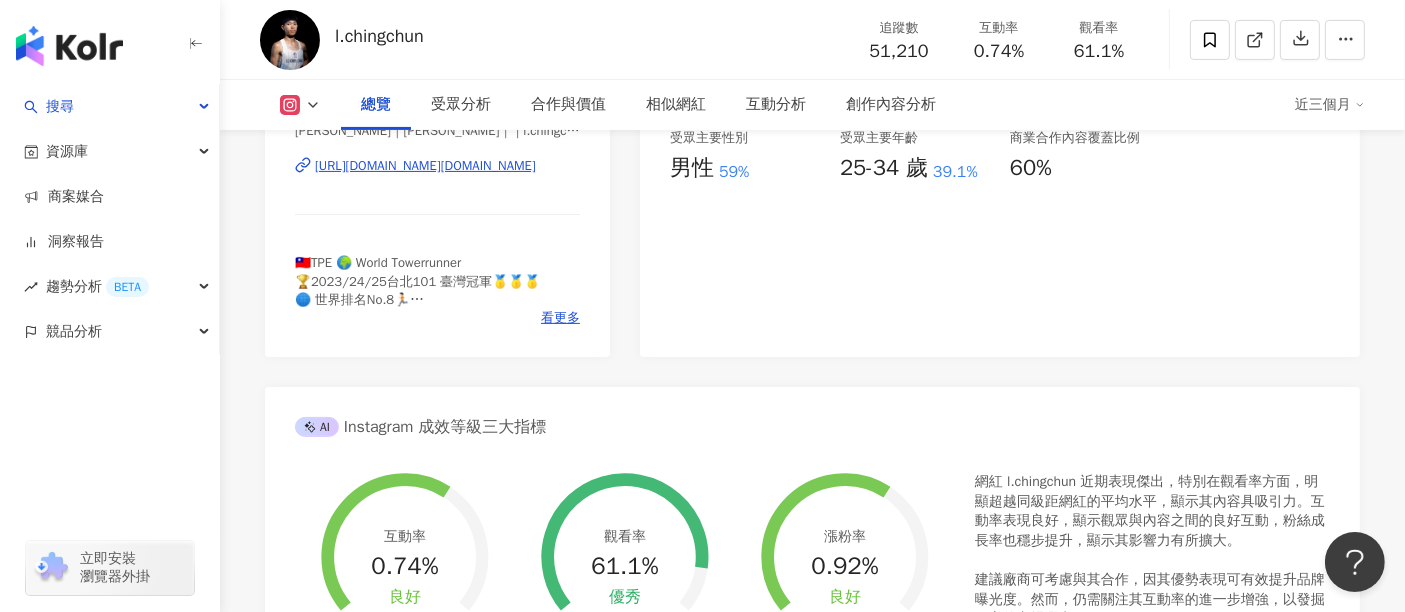 scroll, scrollTop: 0, scrollLeft: 0, axis: both 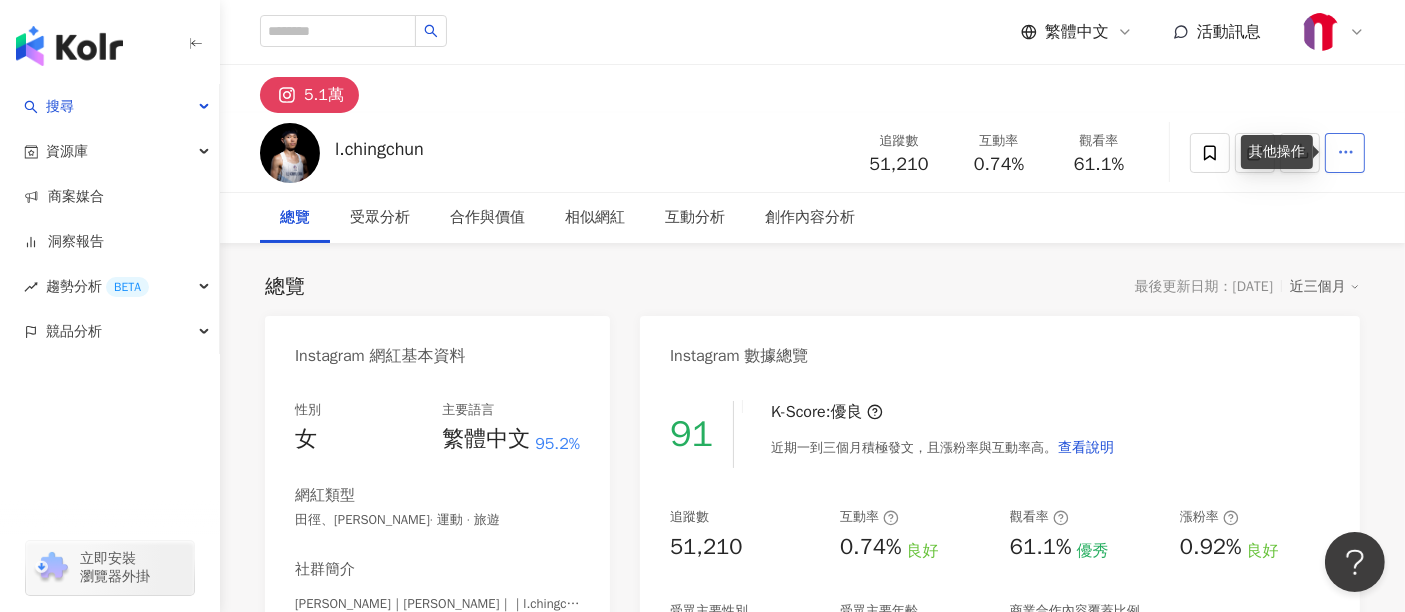 click 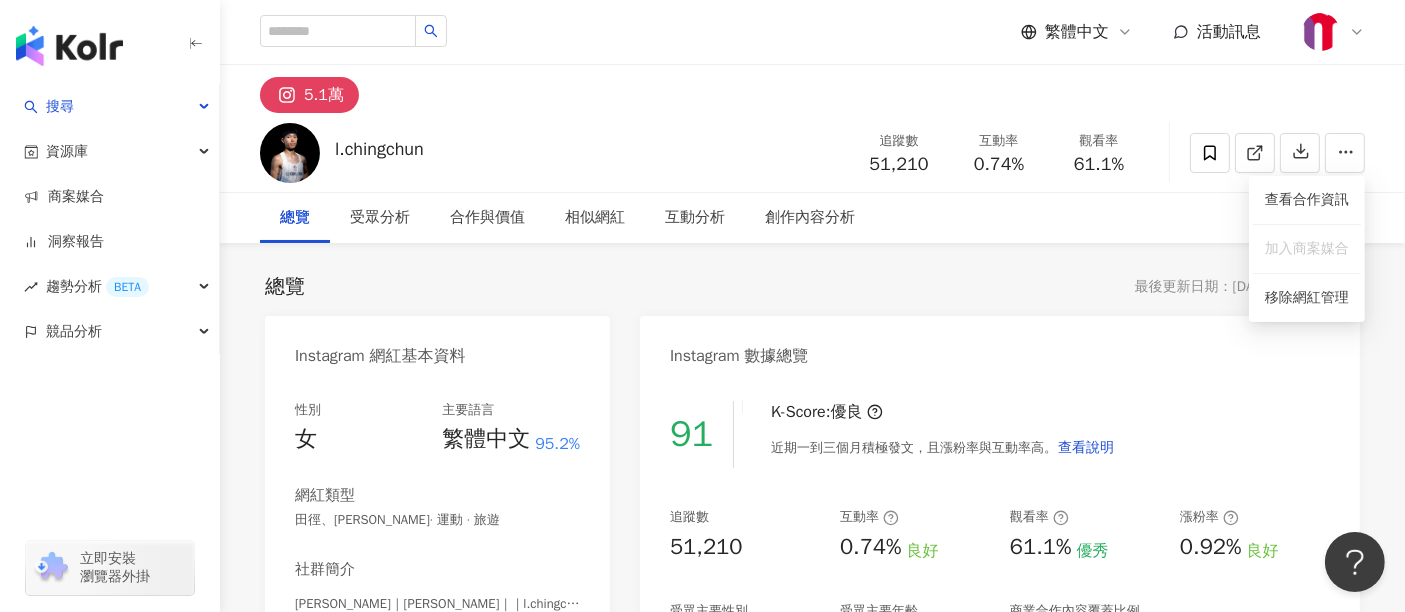 drag, startPoint x: 1395, startPoint y: 151, endPoint x: 1379, endPoint y: 160, distance: 18.35756 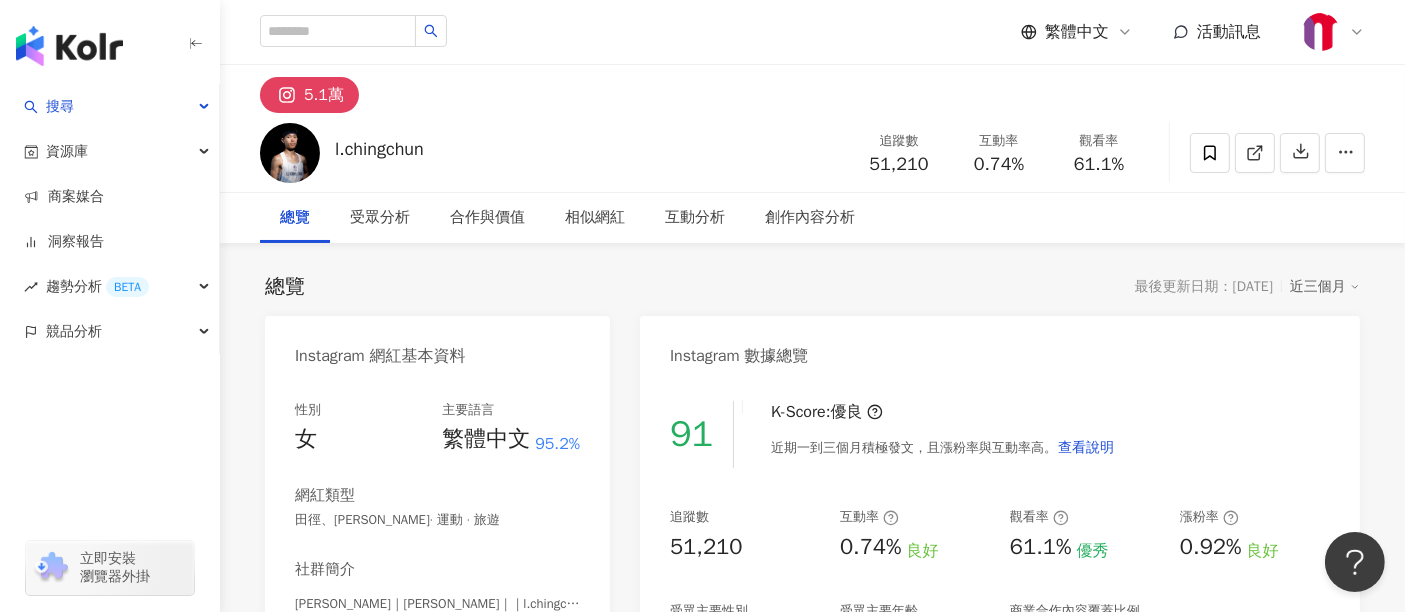 drag, startPoint x: 1373, startPoint y: 3, endPoint x: 682, endPoint y: 32, distance: 691.6083 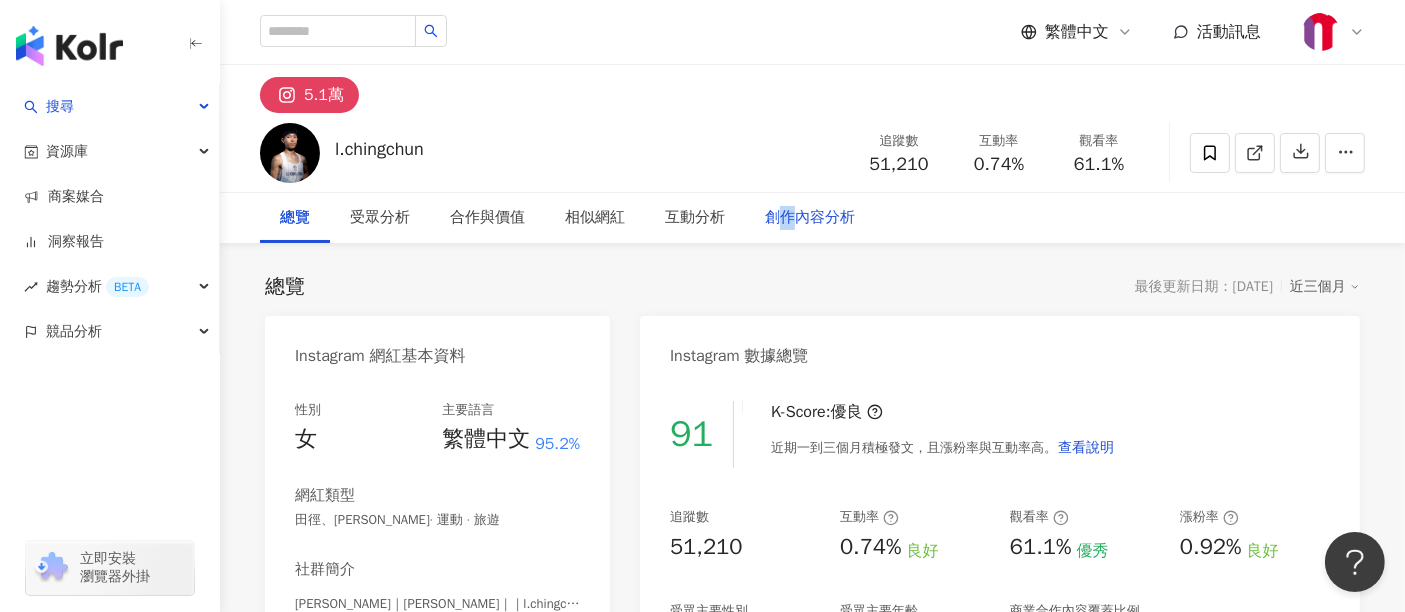 click on "創作內容分析" at bounding box center [810, 218] 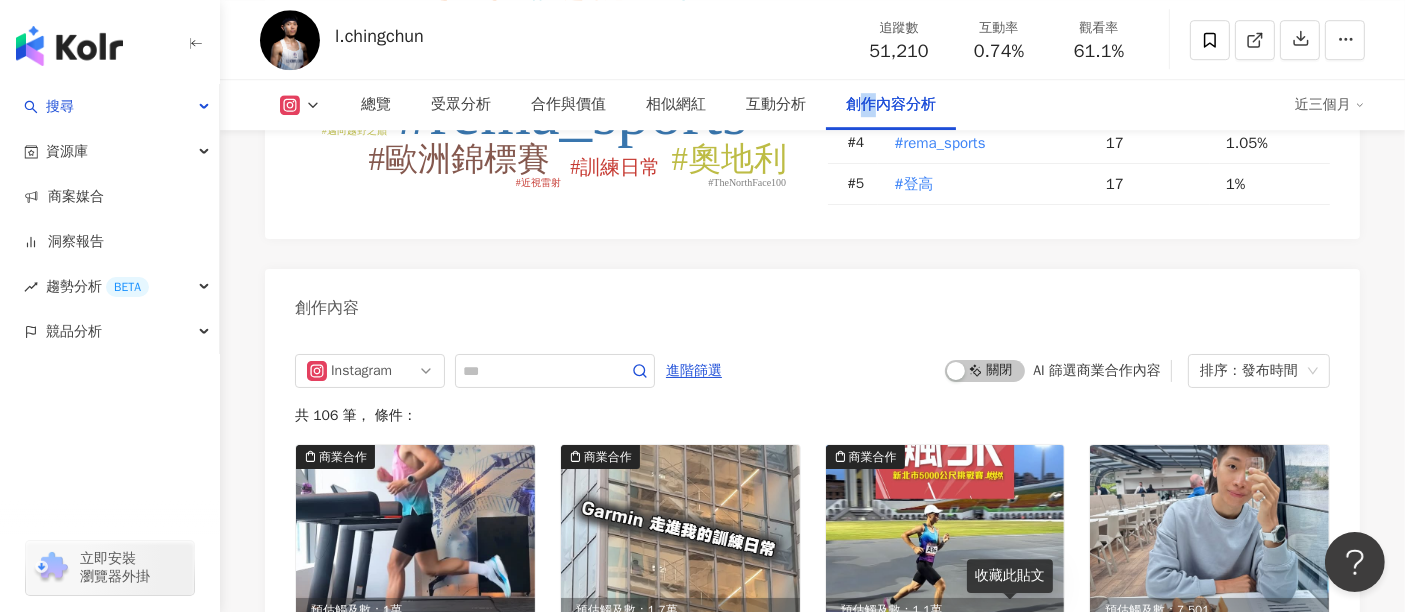 scroll, scrollTop: 6282, scrollLeft: 0, axis: vertical 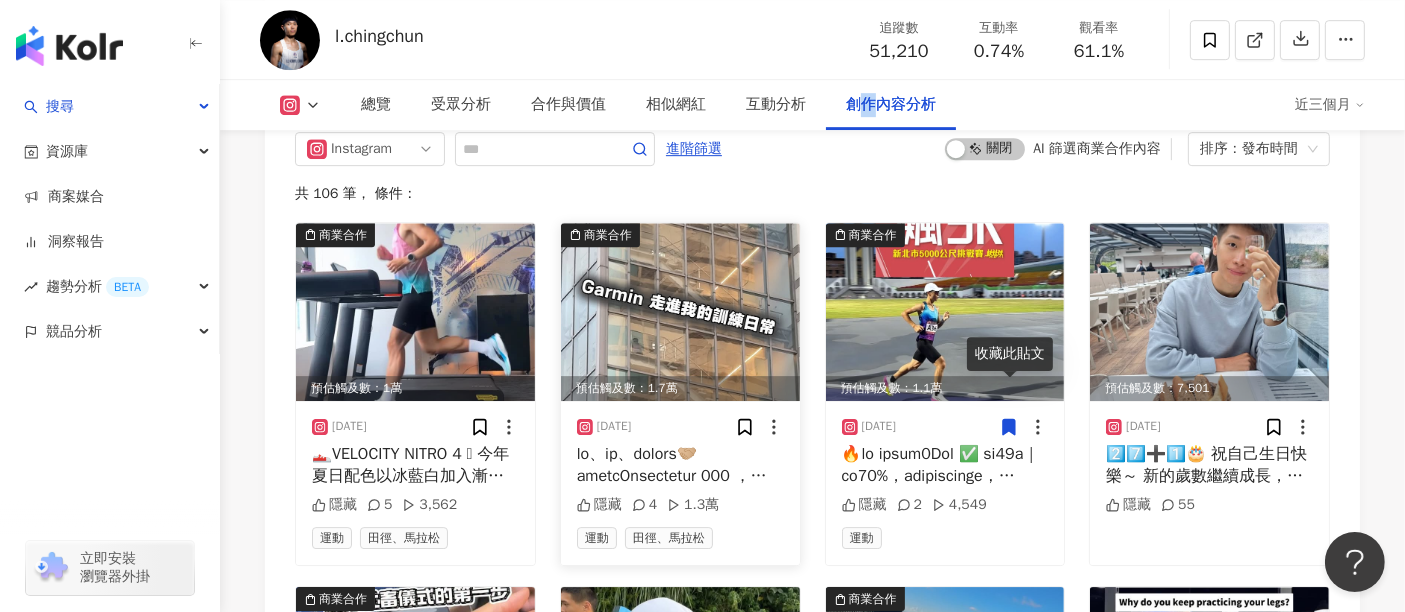 click at bounding box center (680, 312) 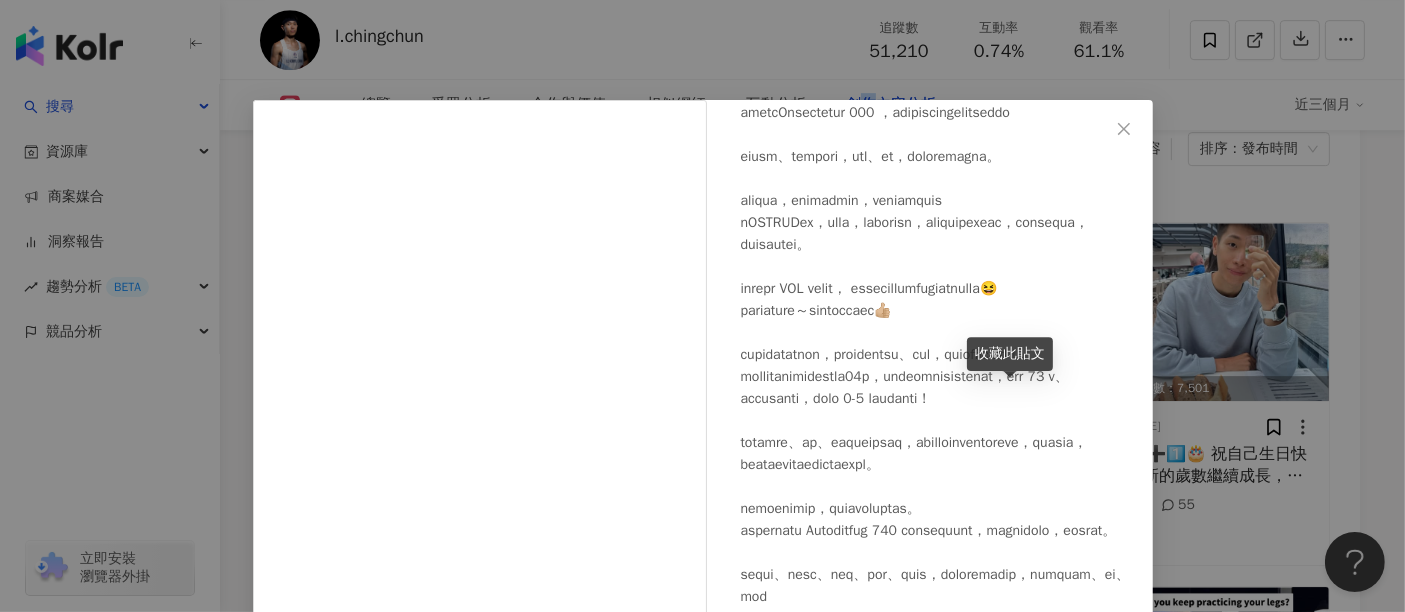 scroll, scrollTop: 333, scrollLeft: 0, axis: vertical 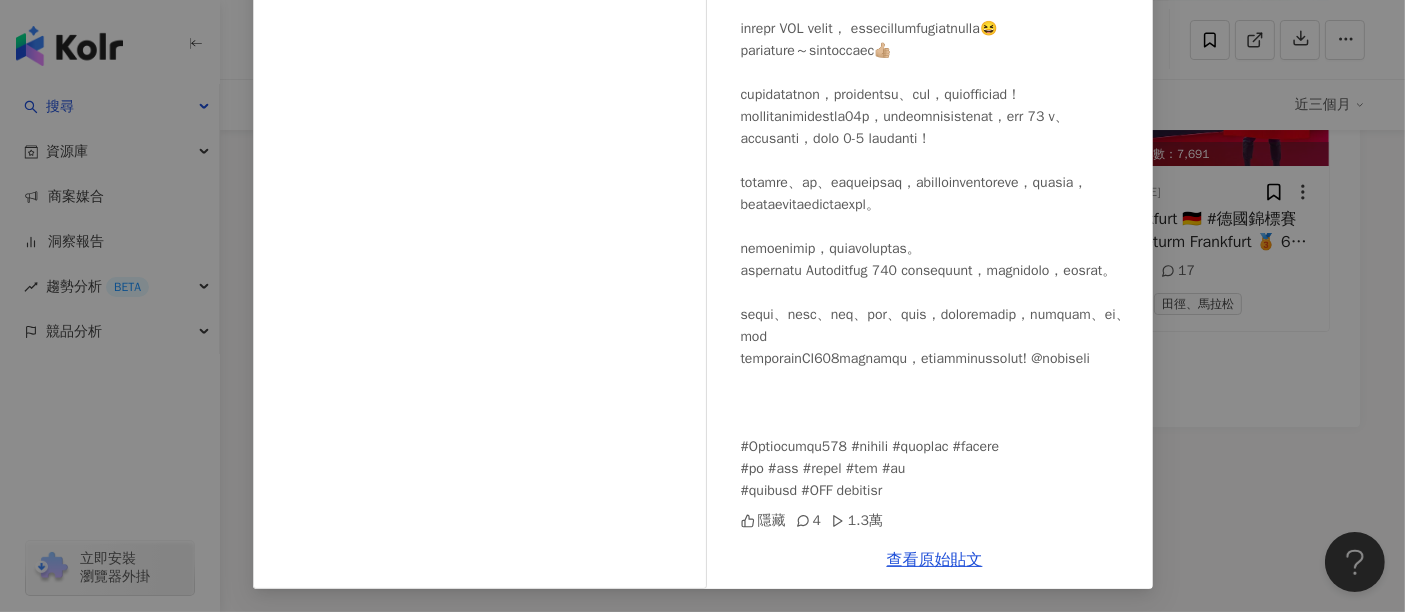 click on "羅清駿 Ching Chun Lo｜跑步·登高•越野•3C｜ 2025/7/18 隱藏 4 1.3萬 查看原始貼文" at bounding box center [702, 306] 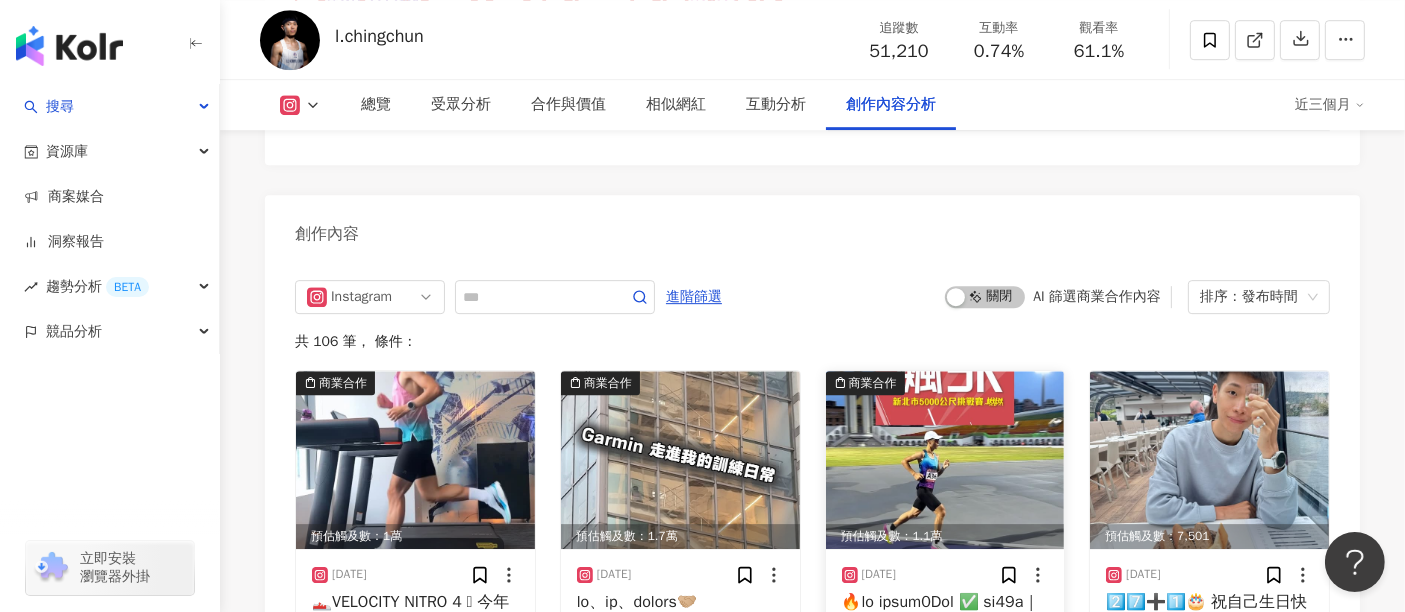 scroll, scrollTop: 6356, scrollLeft: 0, axis: vertical 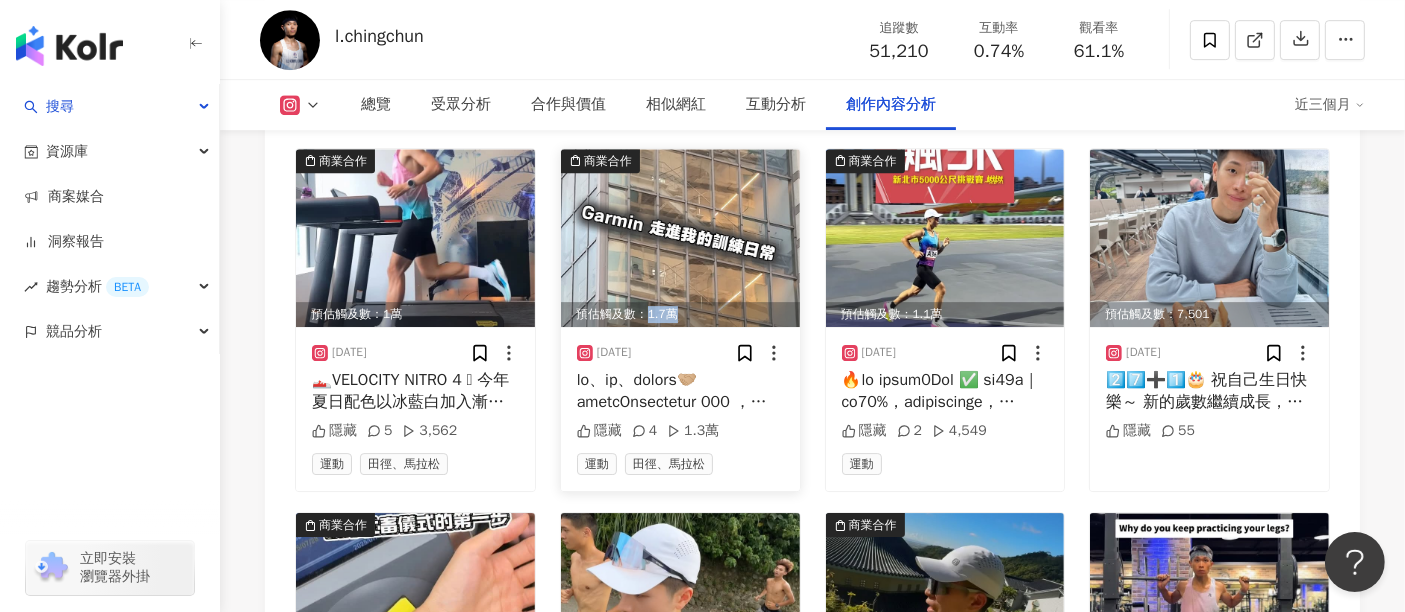 drag, startPoint x: 643, startPoint y: 276, endPoint x: 683, endPoint y: 272, distance: 40.1995 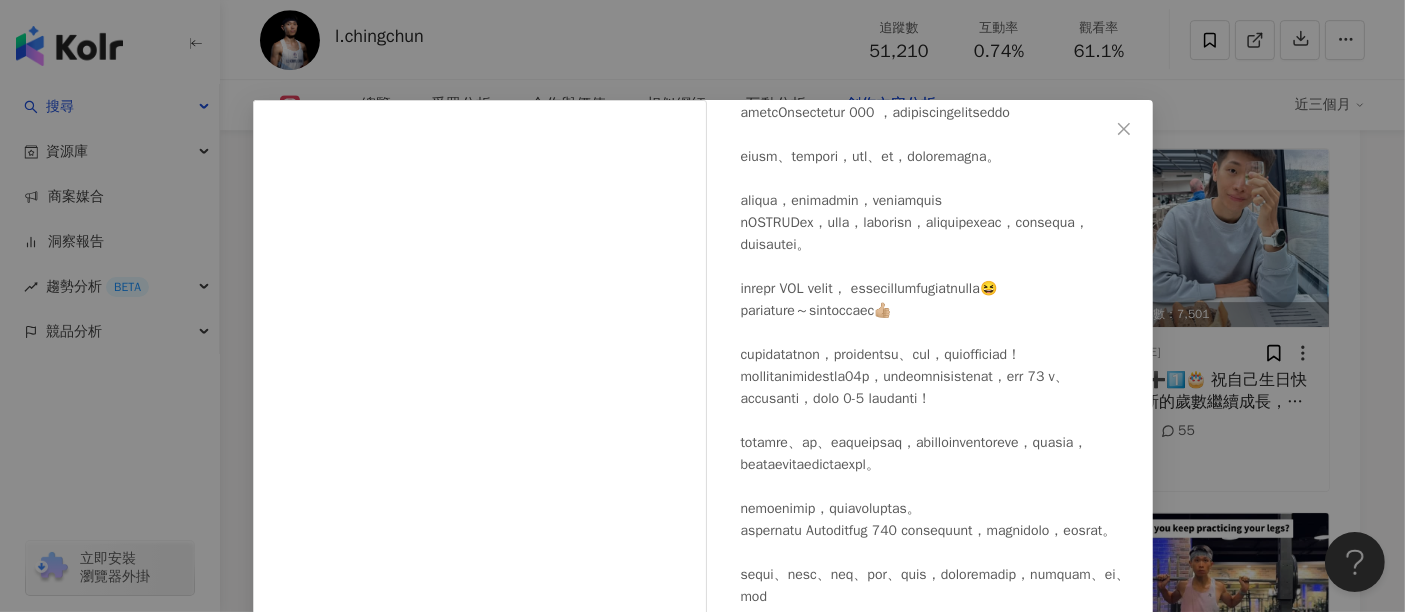 scroll, scrollTop: 333, scrollLeft: 0, axis: vertical 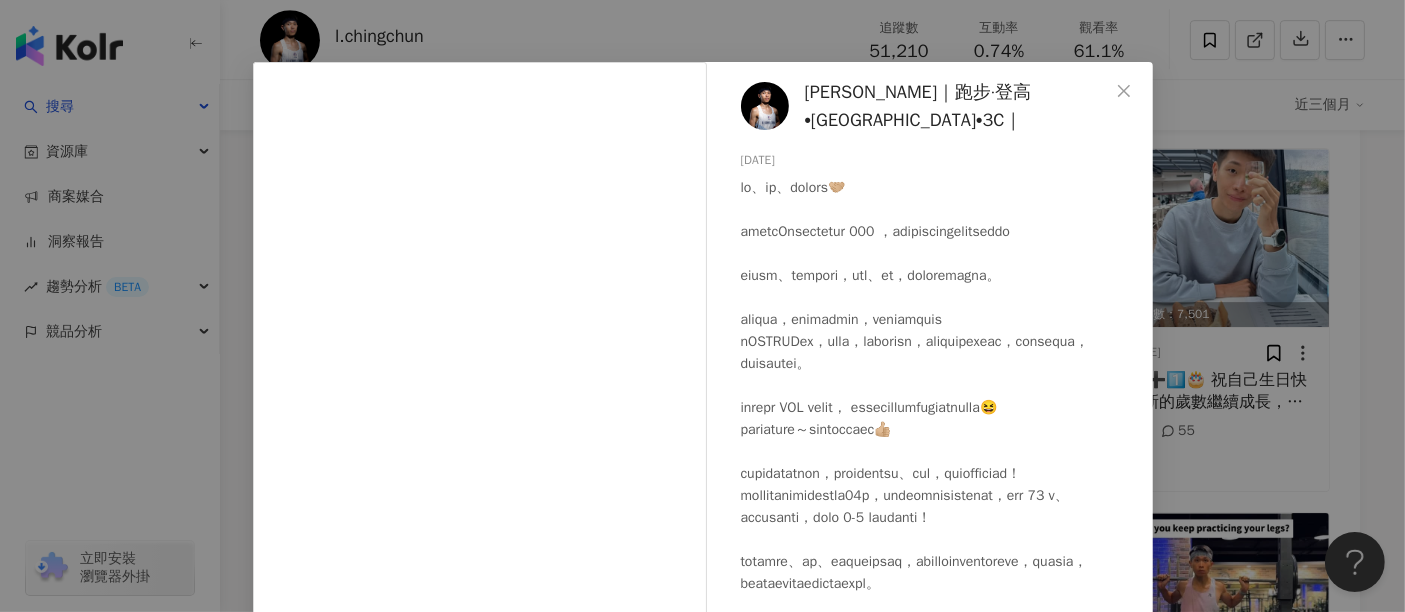 click on "羅清駿 Ching Chun Lo｜跑步·登高•越野•3C｜ 2025/7/18 隱藏 4 1.3萬 查看原始貼文" at bounding box center [702, 306] 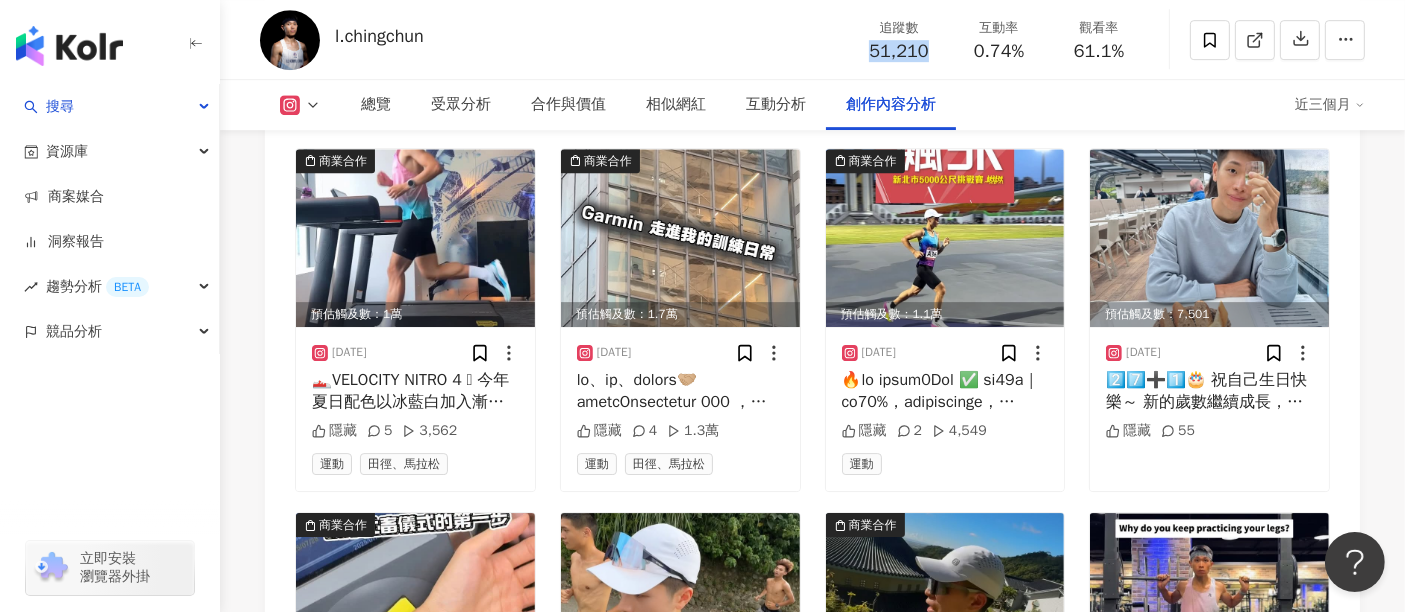 drag, startPoint x: 869, startPoint y: 47, endPoint x: 940, endPoint y: 53, distance: 71.25307 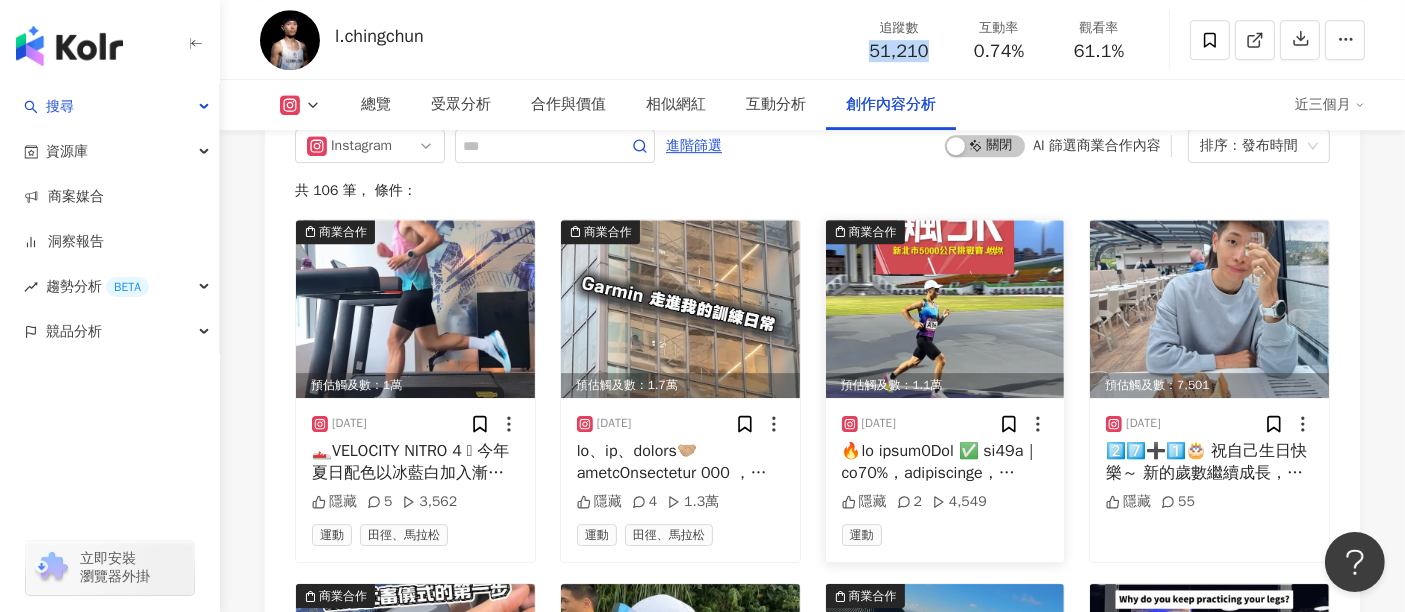 scroll, scrollTop: 6356, scrollLeft: 0, axis: vertical 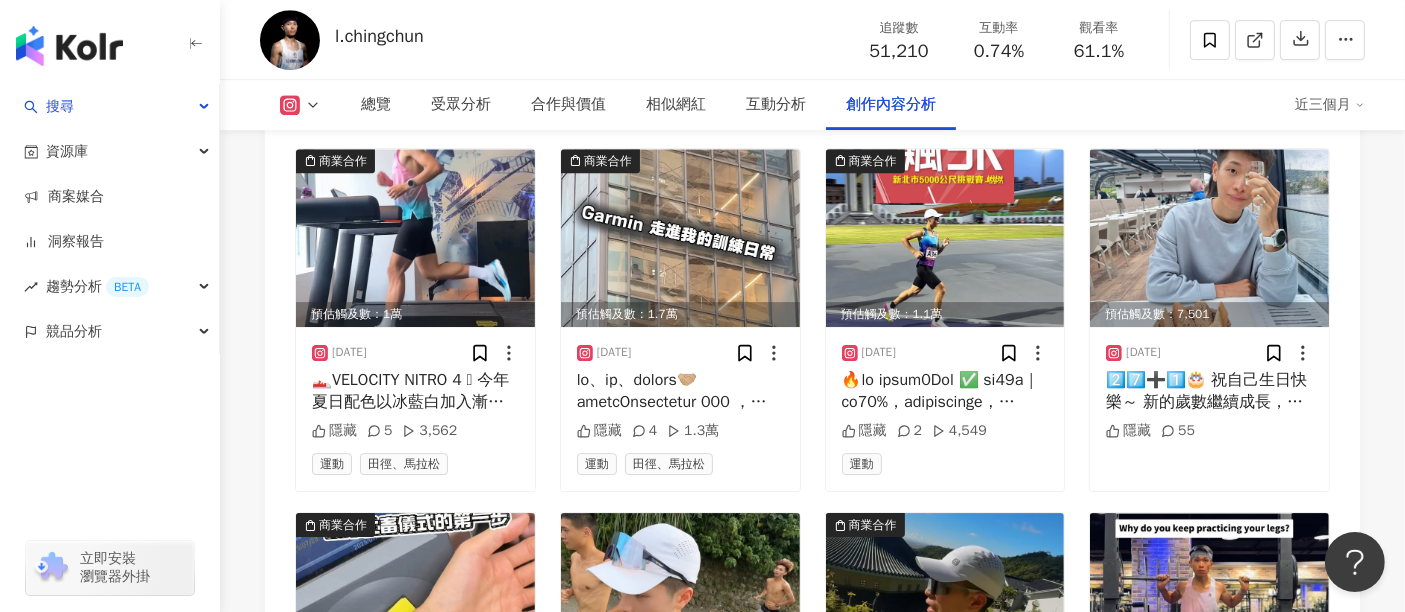 drag, startPoint x: 898, startPoint y: 97, endPoint x: 919, endPoint y: 126, distance: 35.805027 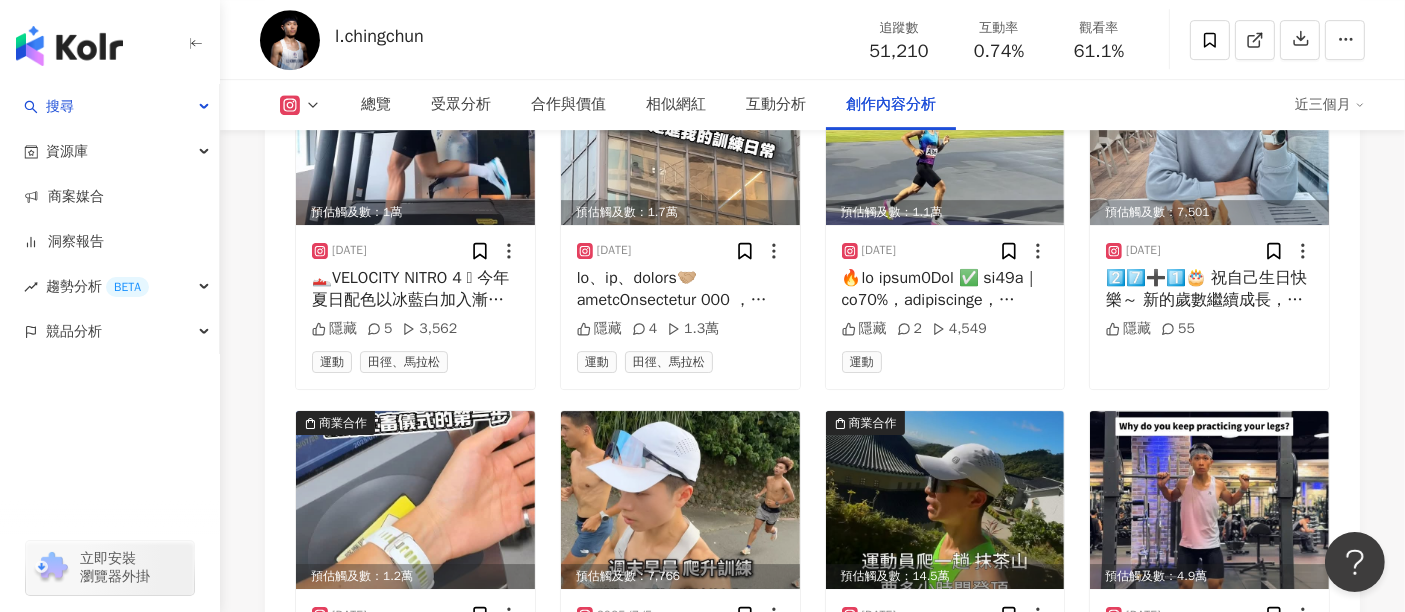 scroll, scrollTop: 6467, scrollLeft: 0, axis: vertical 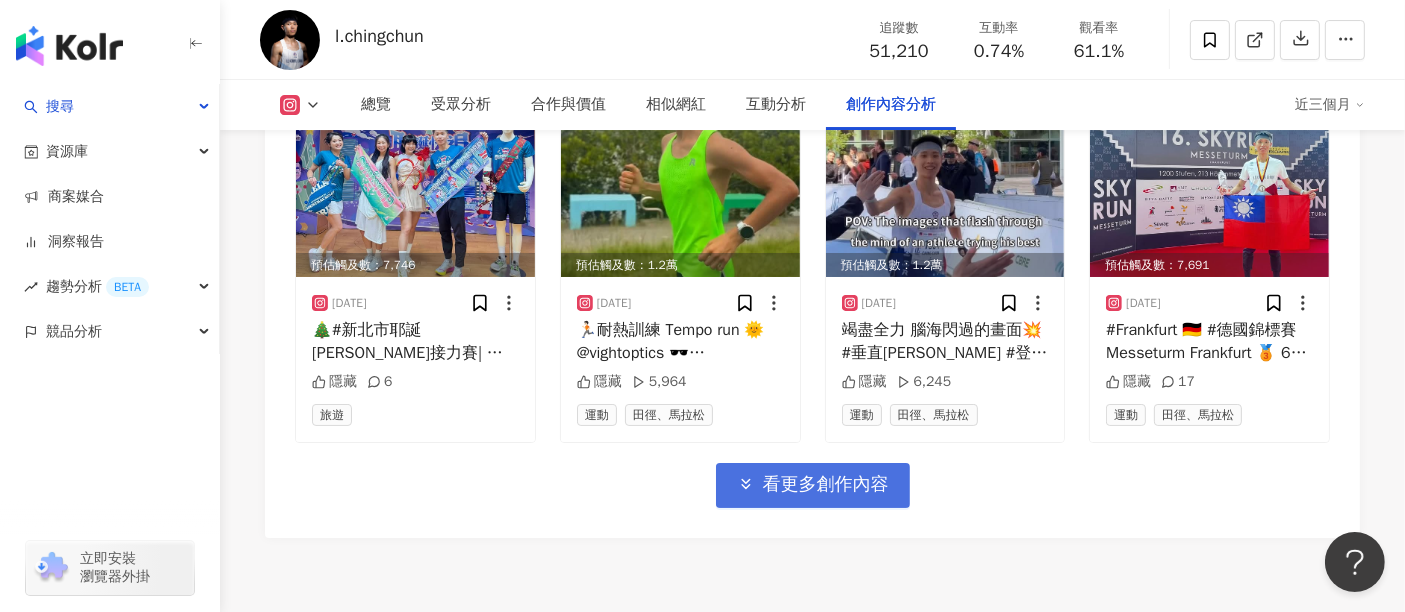 click on "看更多創作內容" at bounding box center (826, 485) 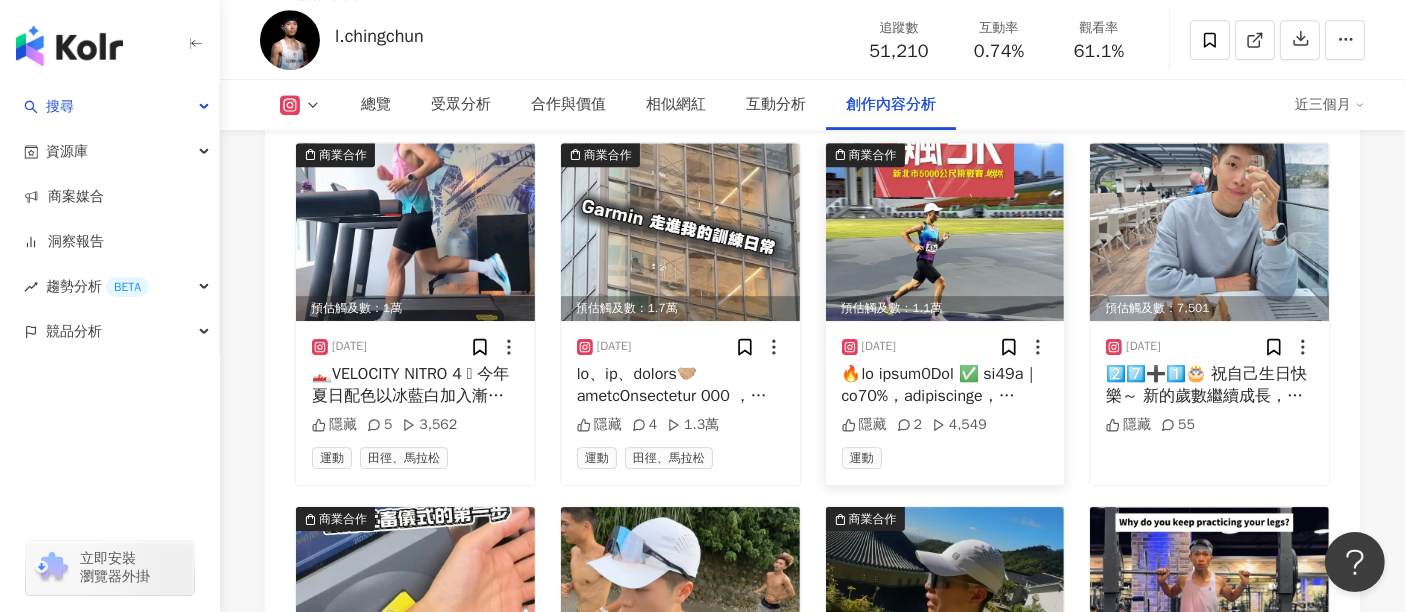 scroll, scrollTop: 6356, scrollLeft: 0, axis: vertical 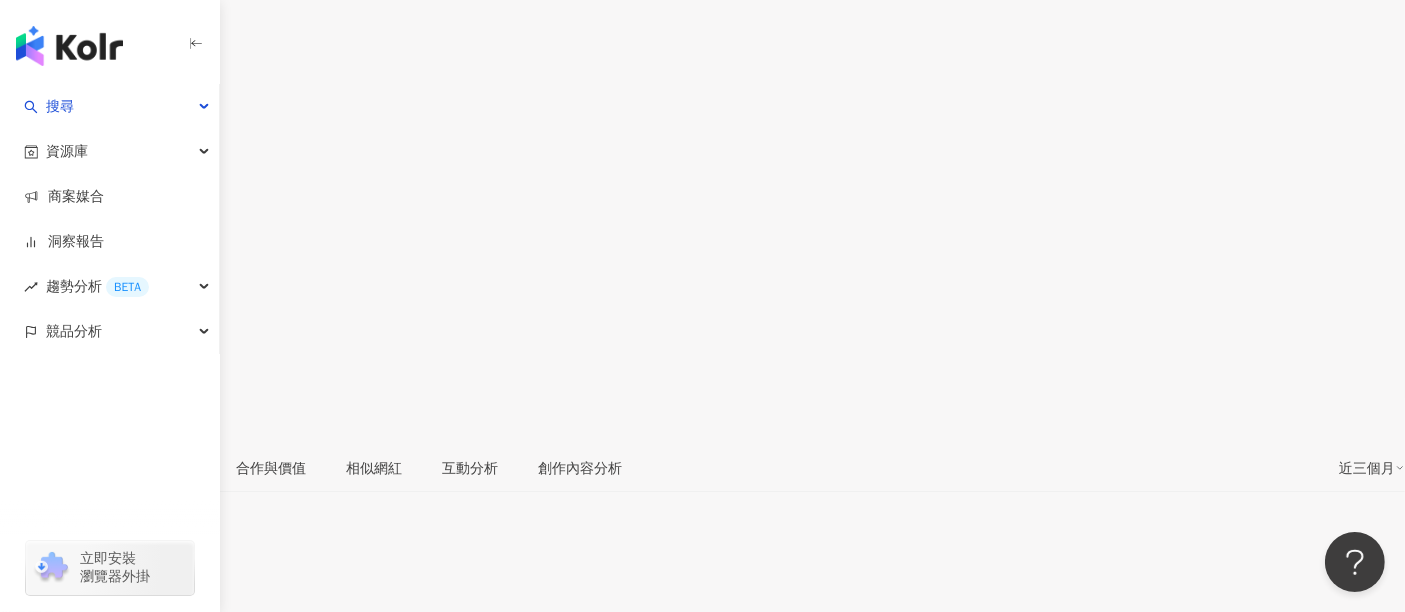 drag, startPoint x: 837, startPoint y: 437, endPoint x: 870, endPoint y: 484, distance: 57.428215 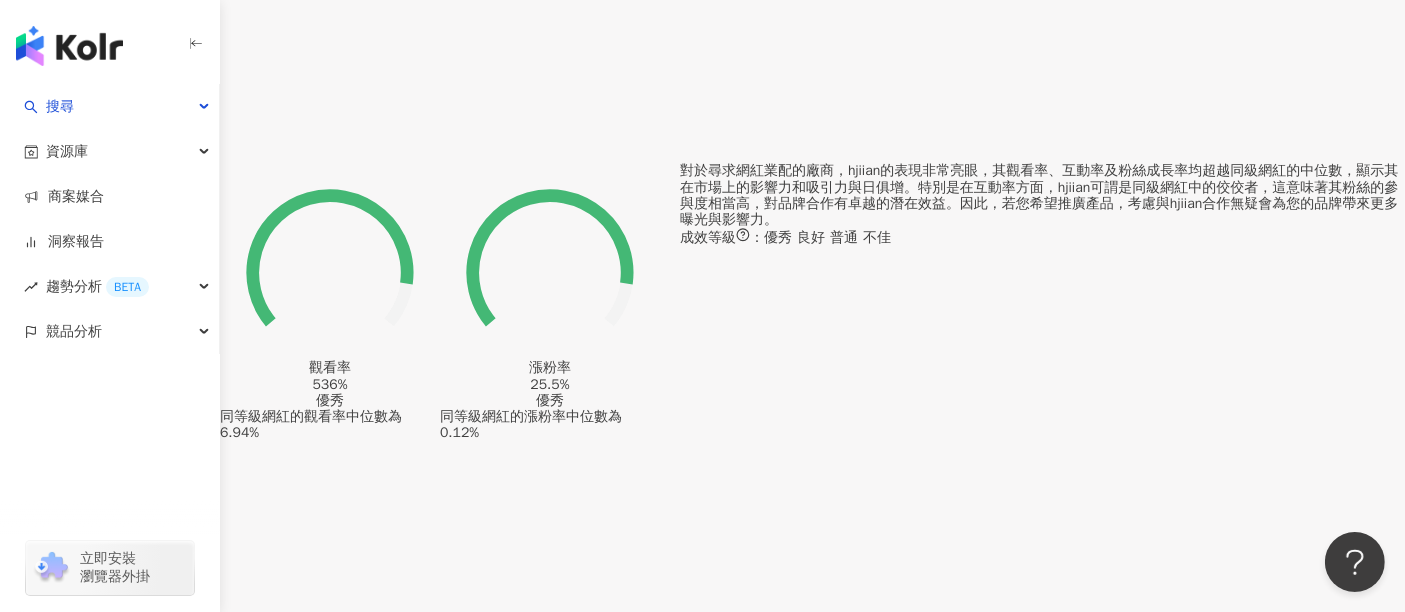 scroll, scrollTop: 1888, scrollLeft: 0, axis: vertical 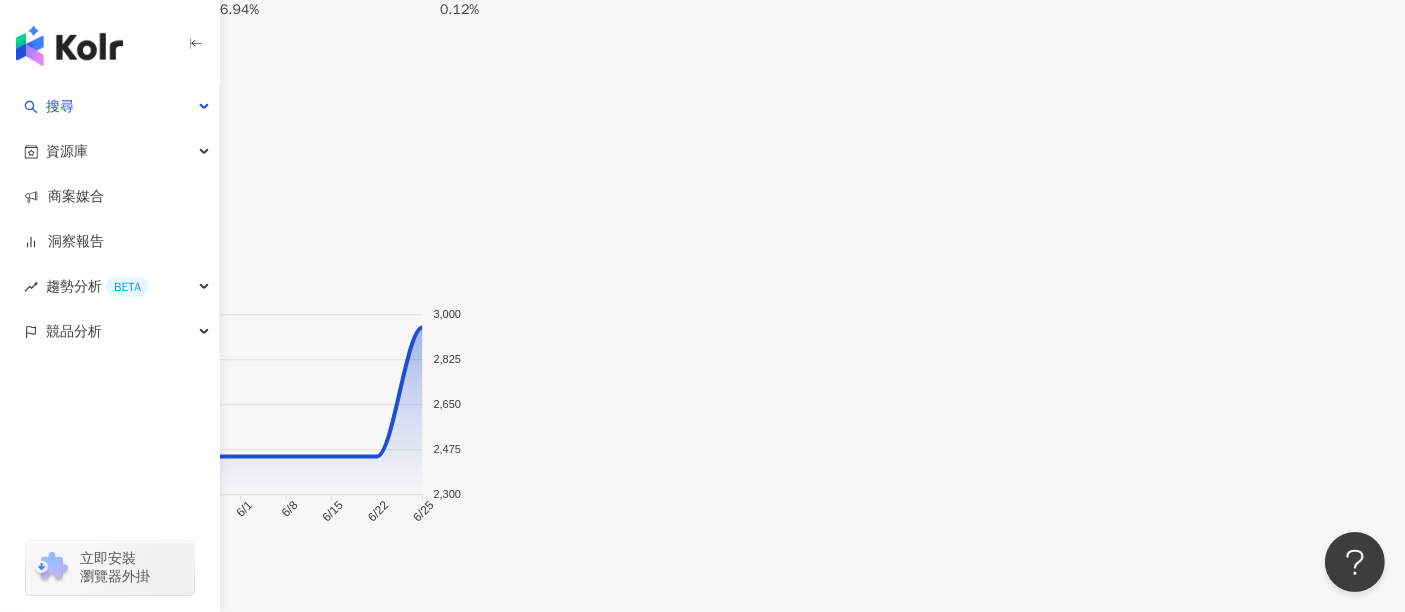 click on "創作內容分析" at bounding box center [580, -1308] 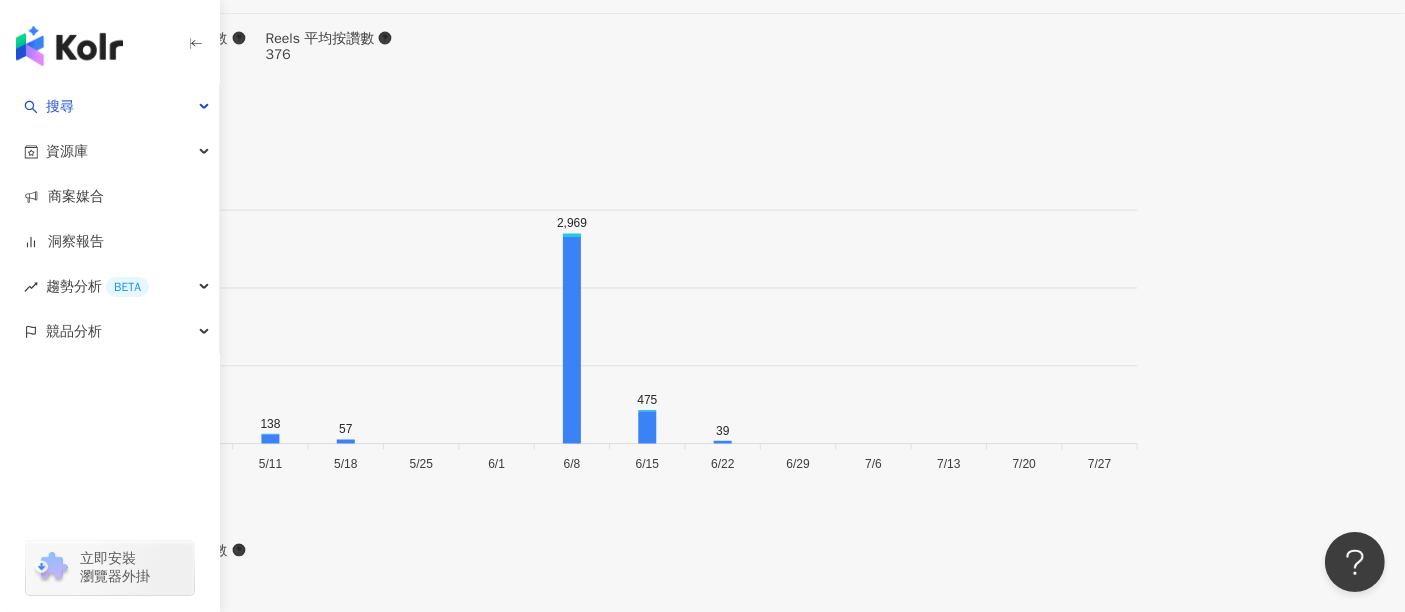 scroll, scrollTop: 6139, scrollLeft: 0, axis: vertical 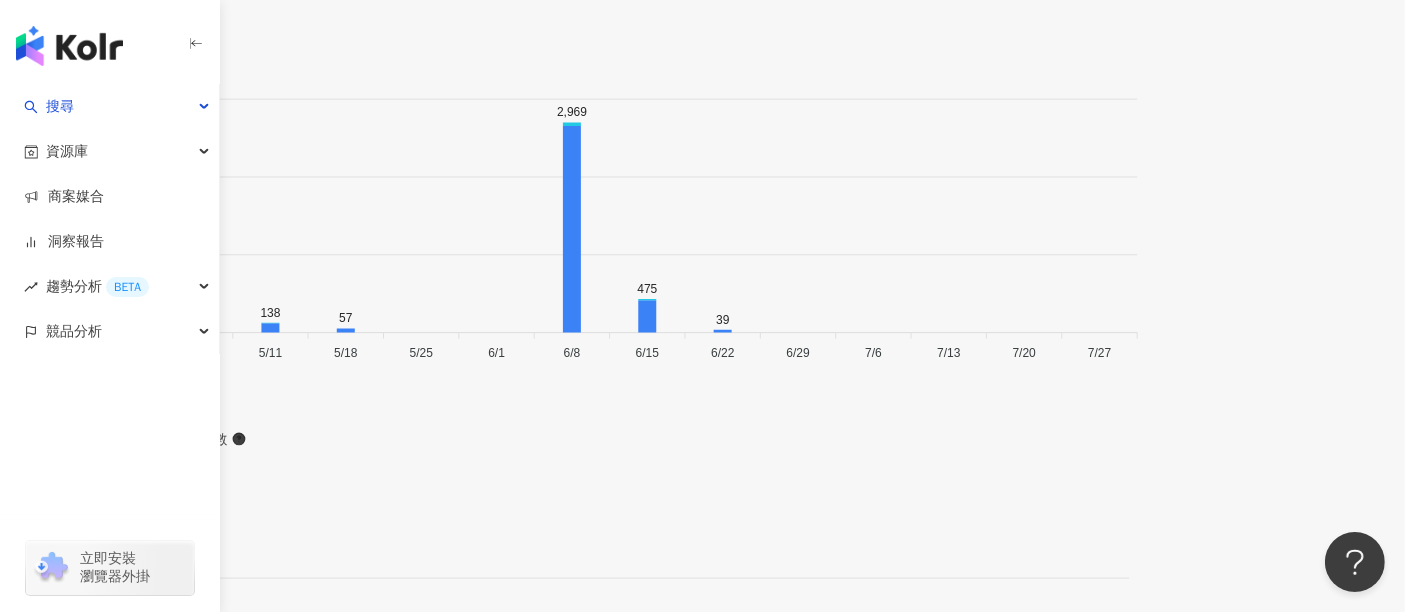drag, startPoint x: 870, startPoint y: 52, endPoint x: 945, endPoint y: 64, distance: 75.95393 